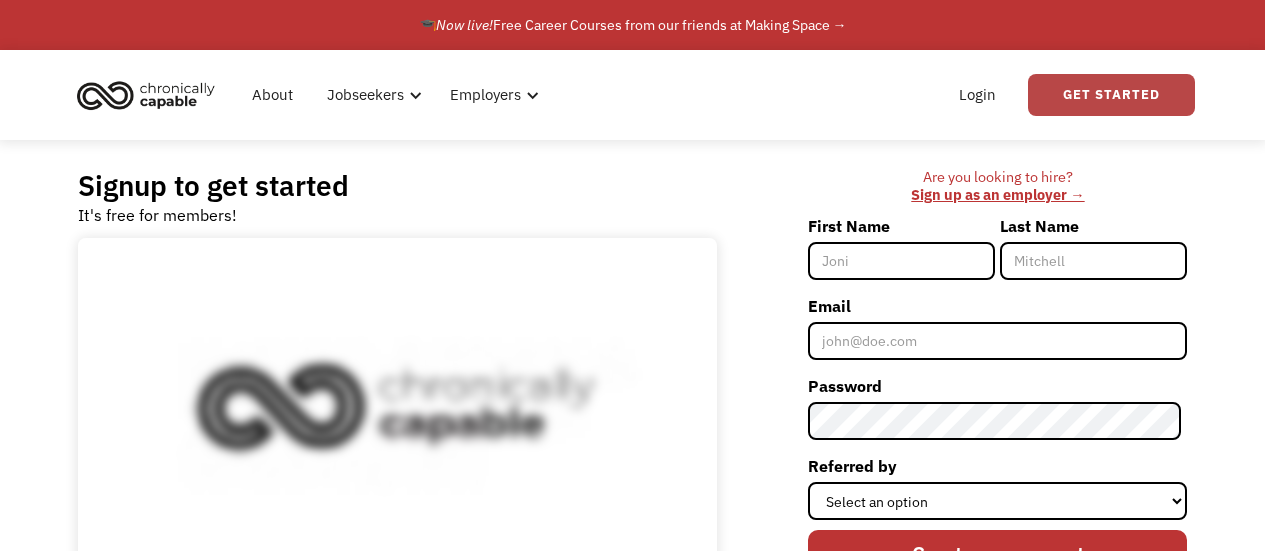 scroll, scrollTop: 0, scrollLeft: 0, axis: both 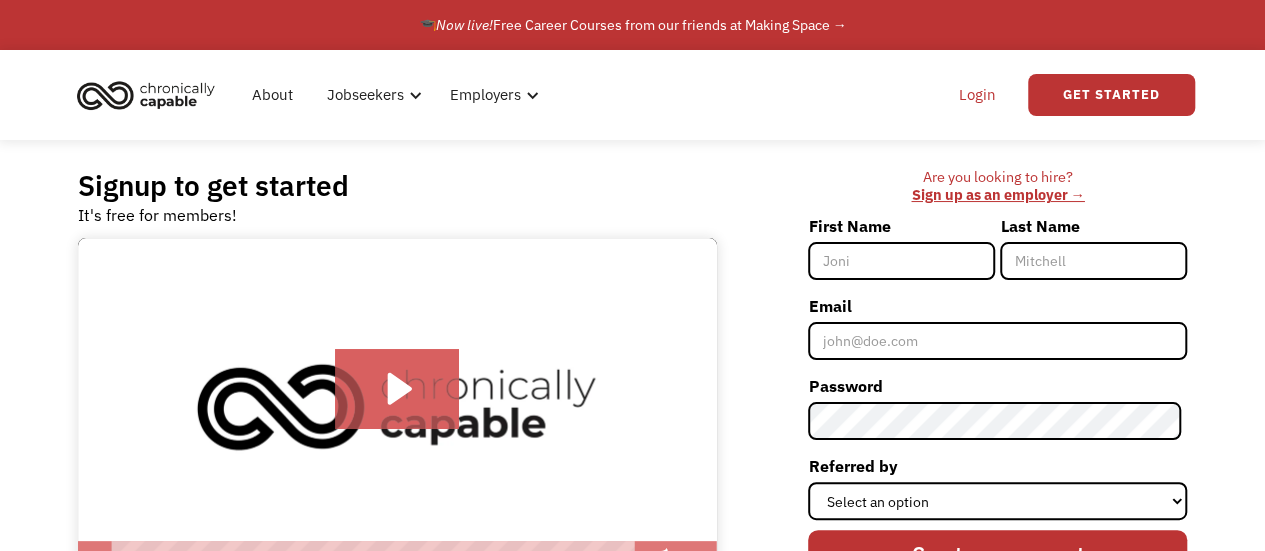 click on "Login" at bounding box center [977, 95] 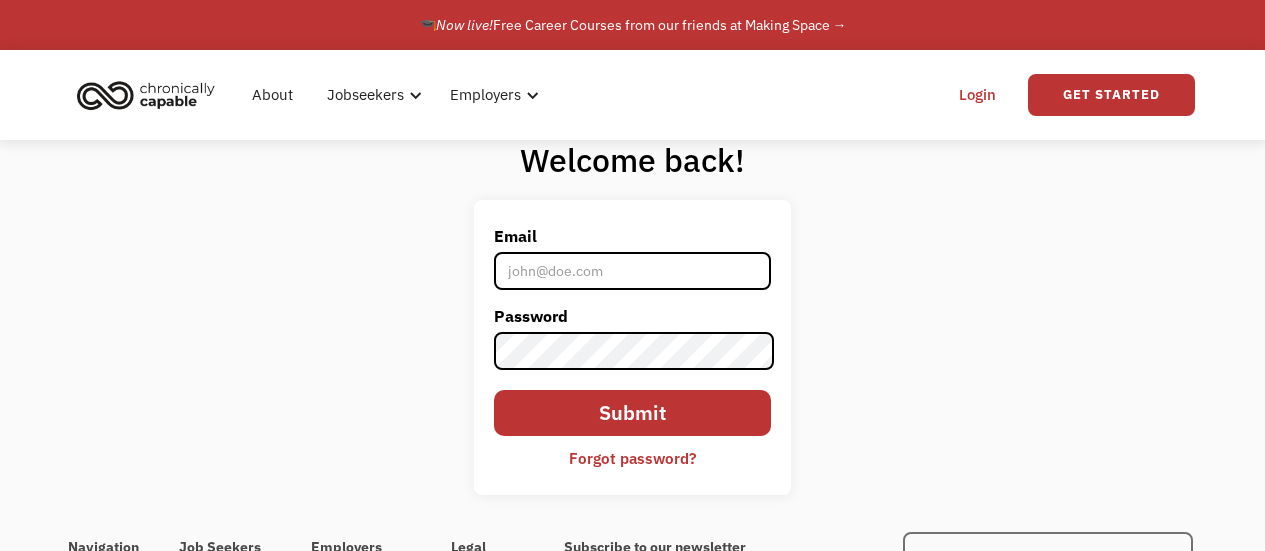 scroll, scrollTop: 0, scrollLeft: 0, axis: both 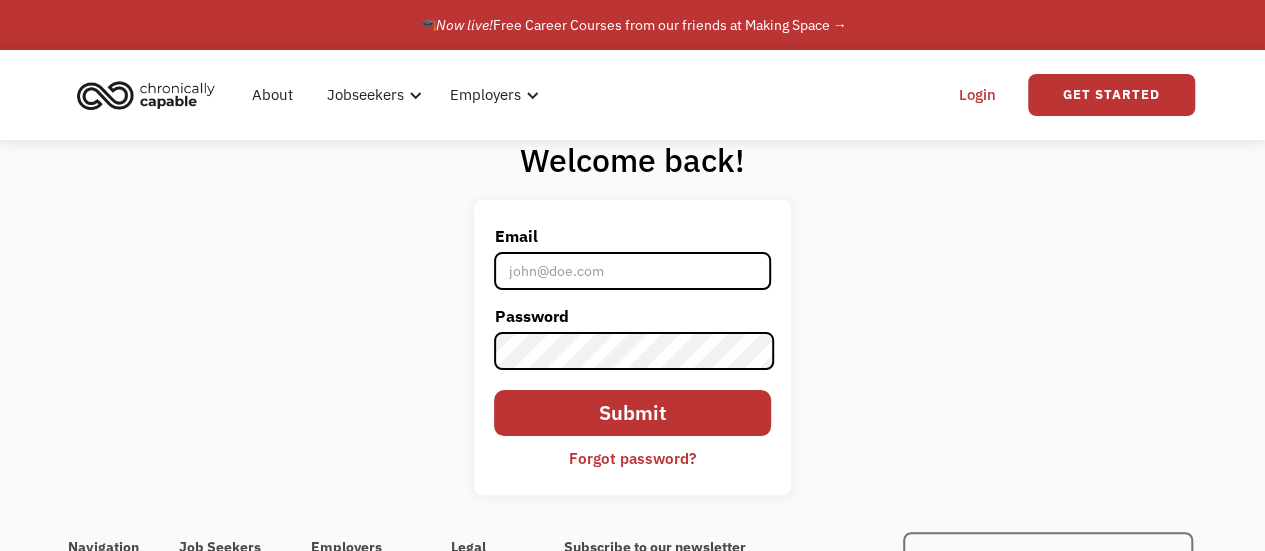 type on "[USERNAME]@example.com" 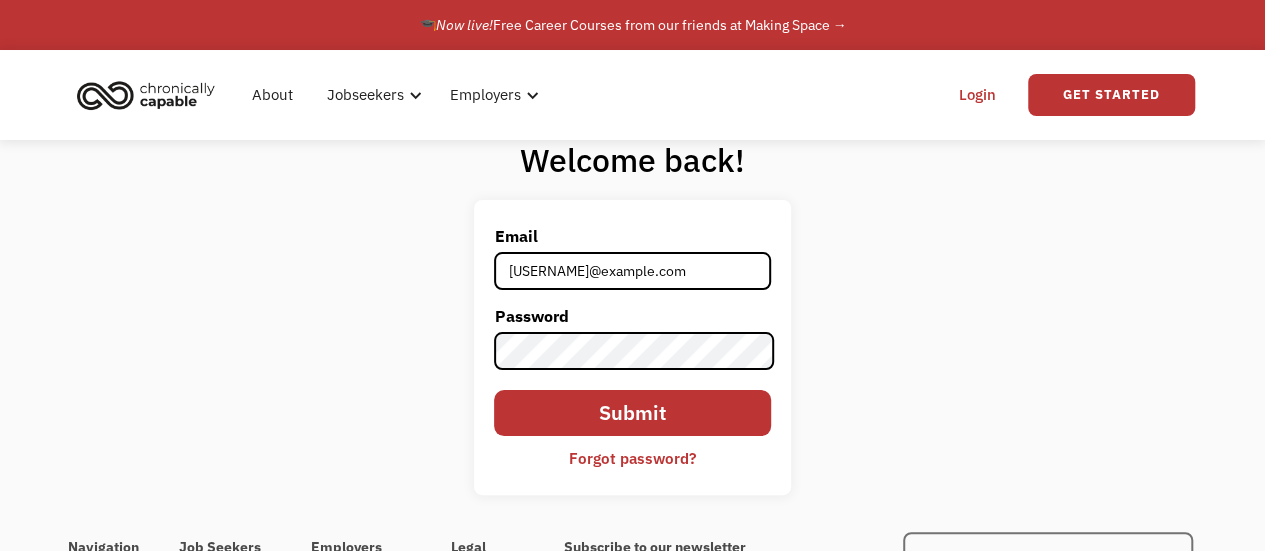 click on "Submit" at bounding box center (632, 413) 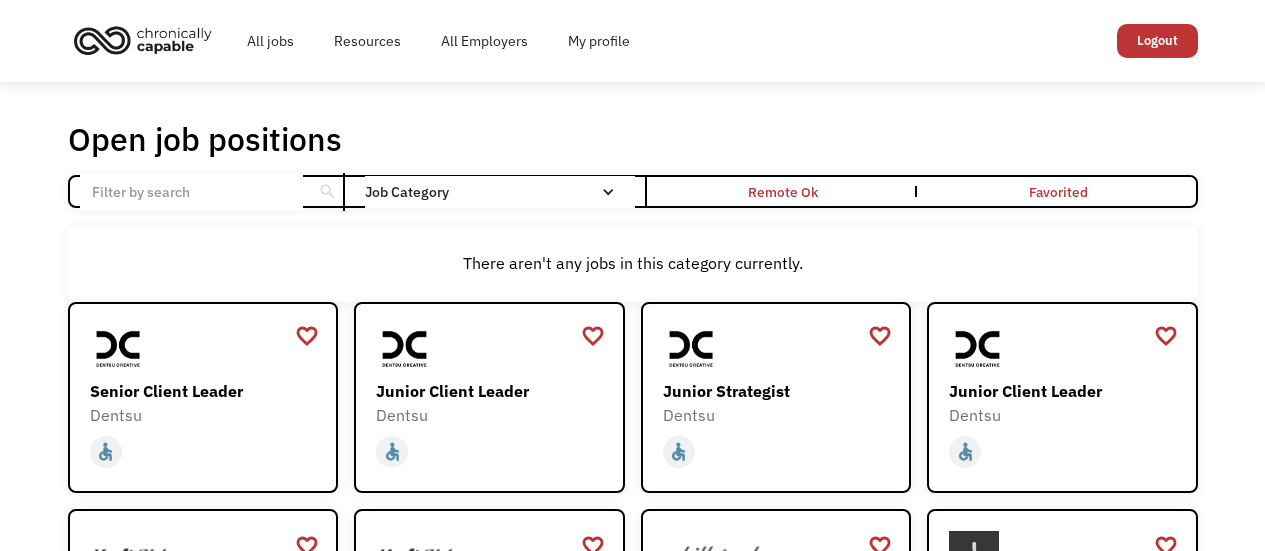 scroll, scrollTop: 0, scrollLeft: 0, axis: both 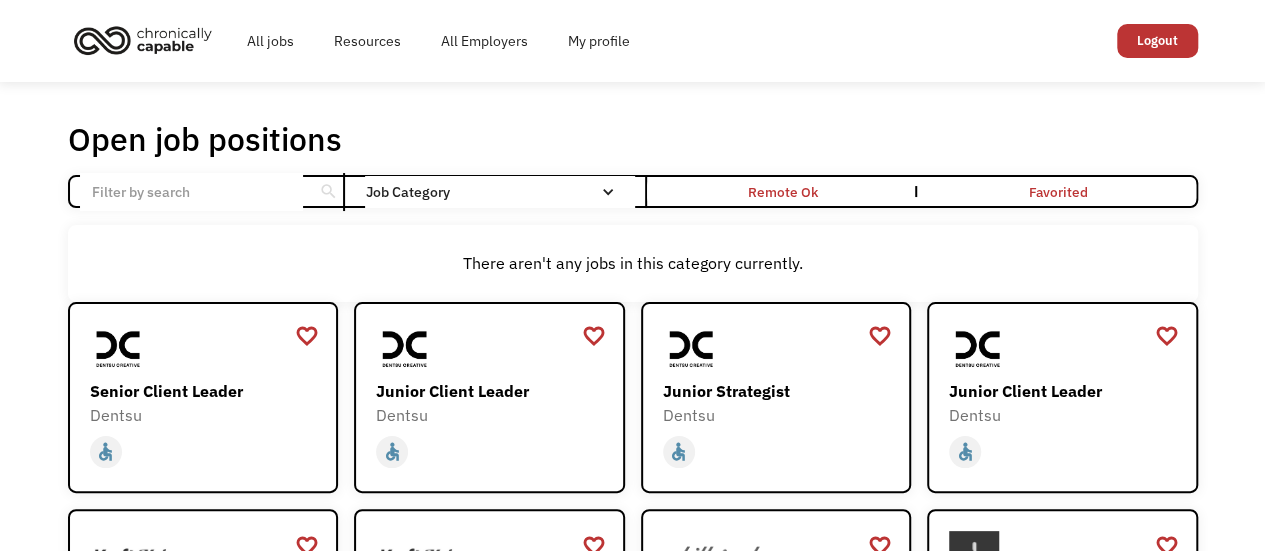 click on "Open job positions You have  X  liked items Search" at bounding box center (633, 139) 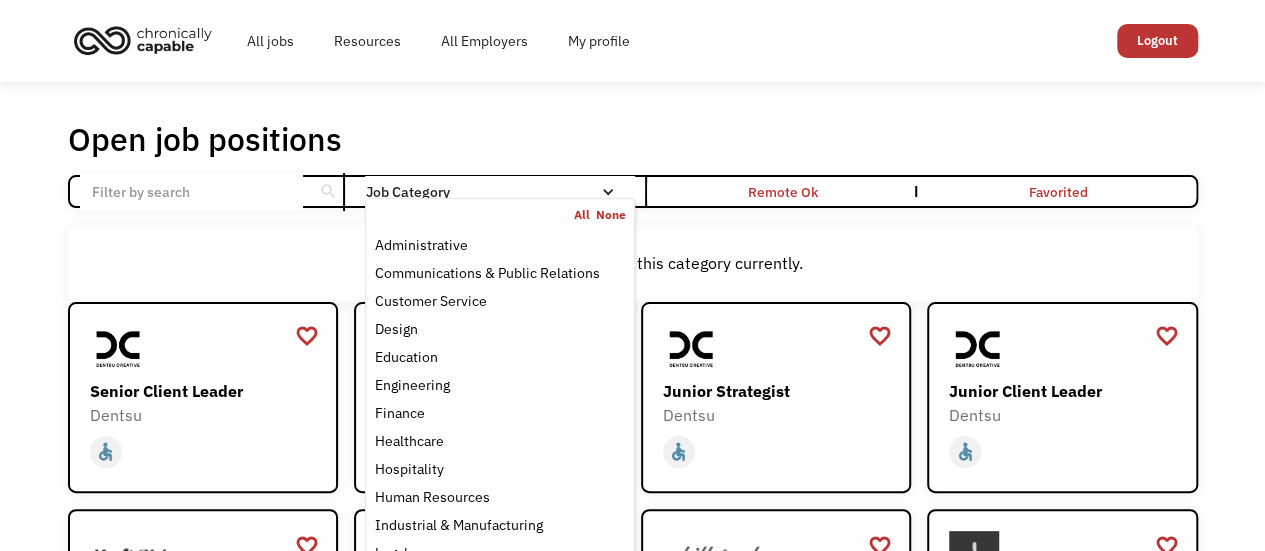 click on "Job Category" at bounding box center (499, 192) 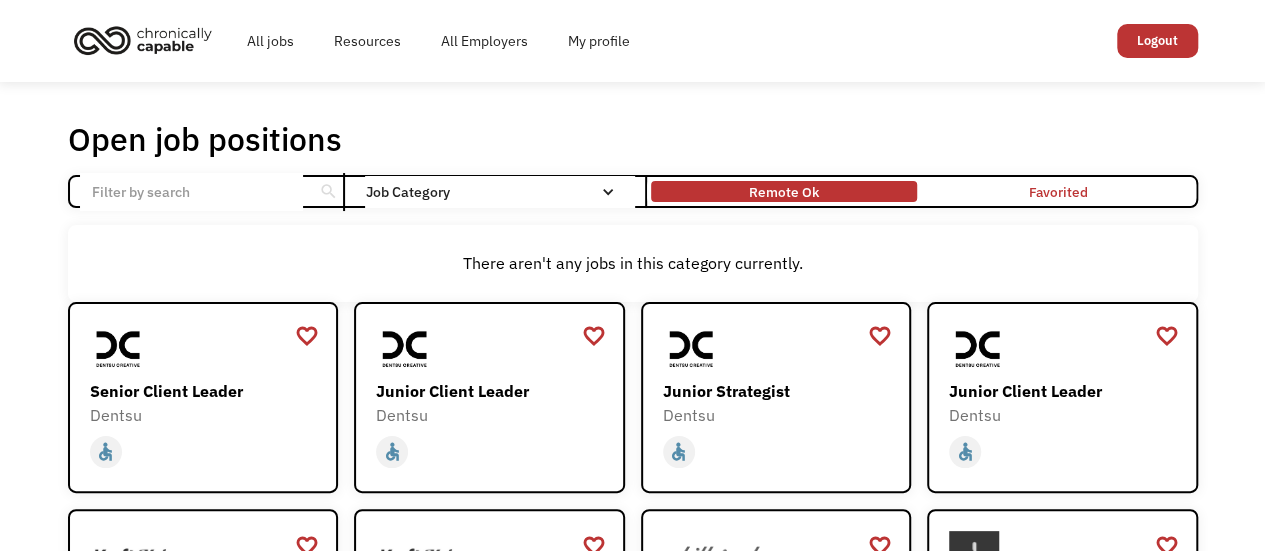 click on "Remote Ok" at bounding box center [784, 191] 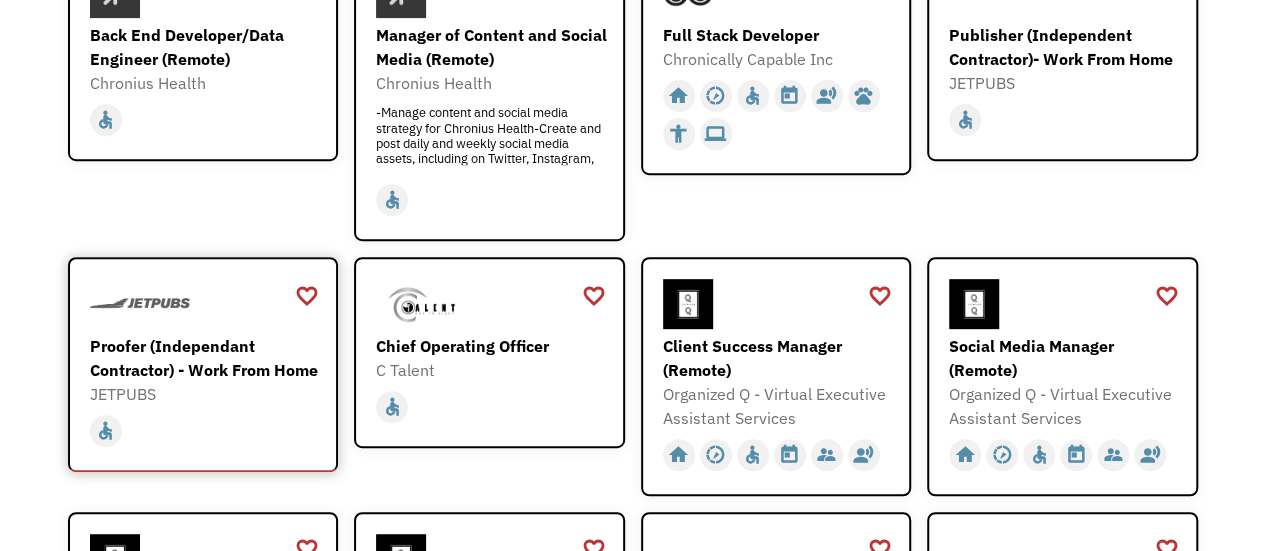 scroll, scrollTop: 355, scrollLeft: 0, axis: vertical 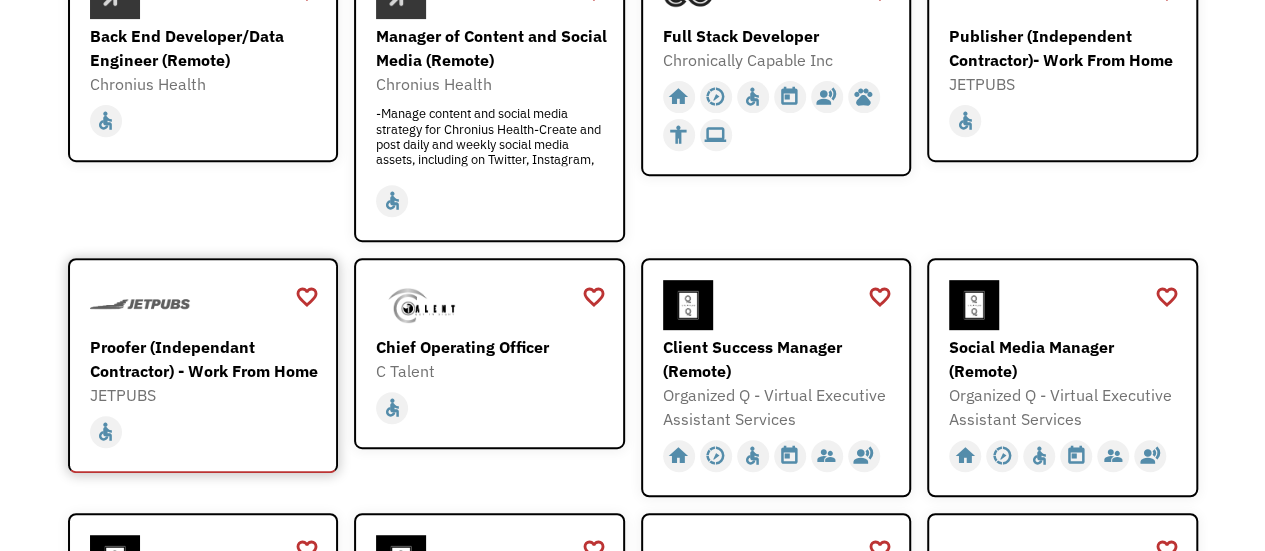 click on "Proofer (Independant Contractor) - Work From Home" at bounding box center (206, 359) 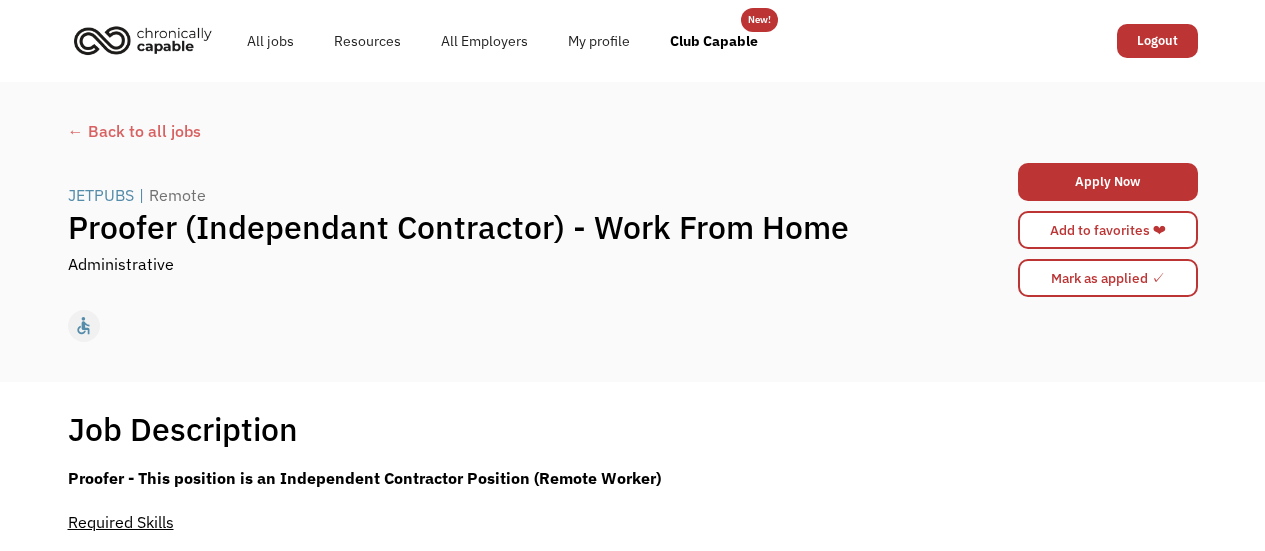 scroll, scrollTop: 0, scrollLeft: 0, axis: both 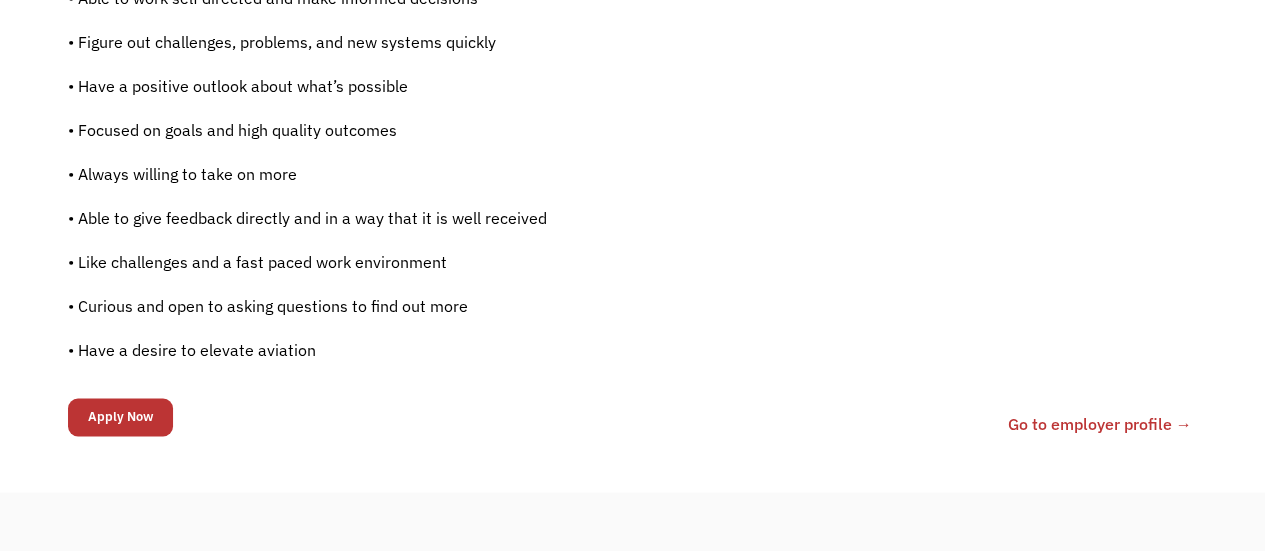 click on "Apply Now" at bounding box center [120, 417] 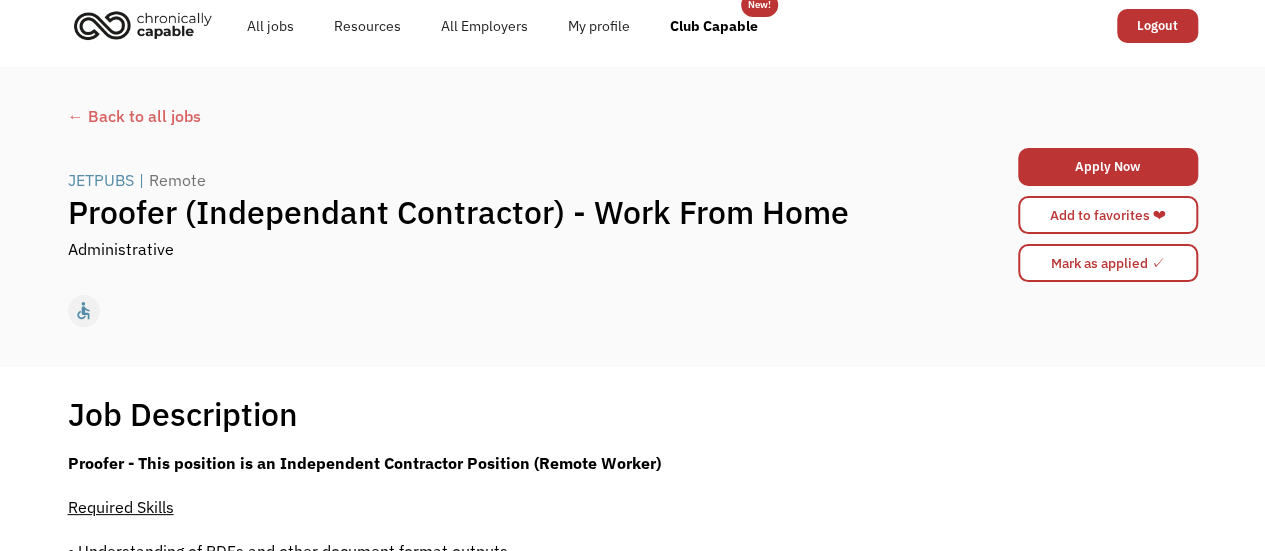 scroll, scrollTop: 2, scrollLeft: 0, axis: vertical 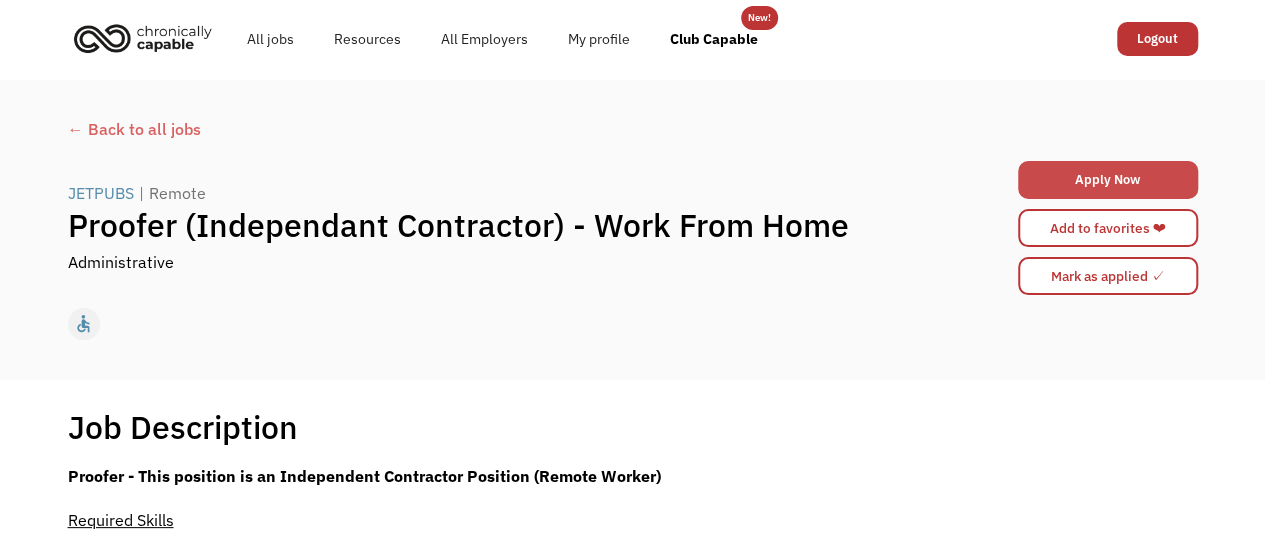 click on "Apply Now" at bounding box center (1108, 180) 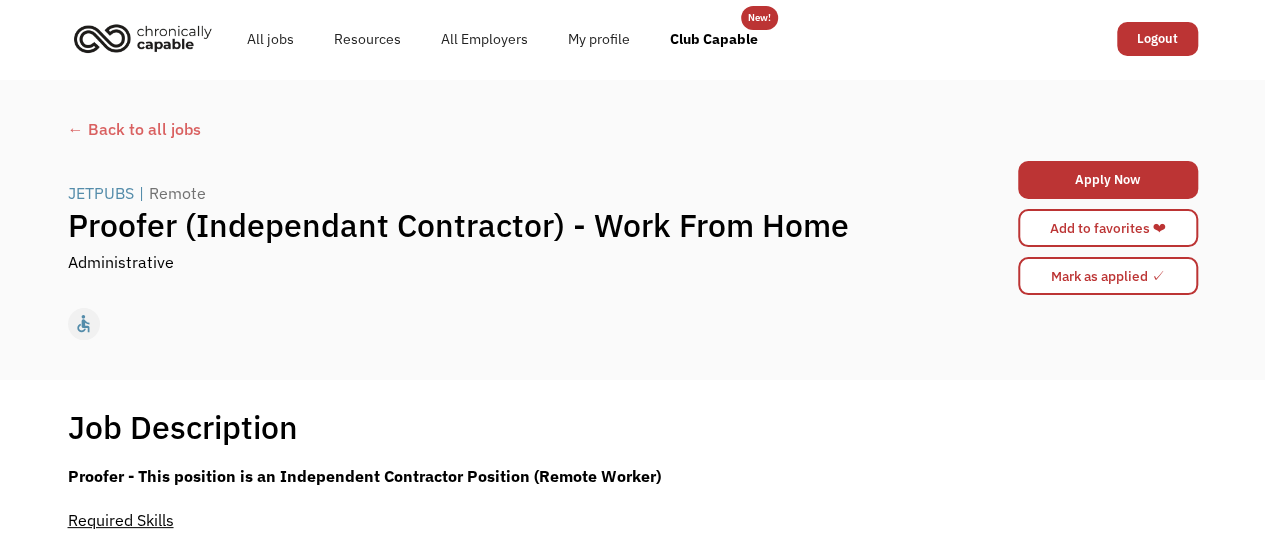 click on "← Back to all jobs" at bounding box center (633, 129) 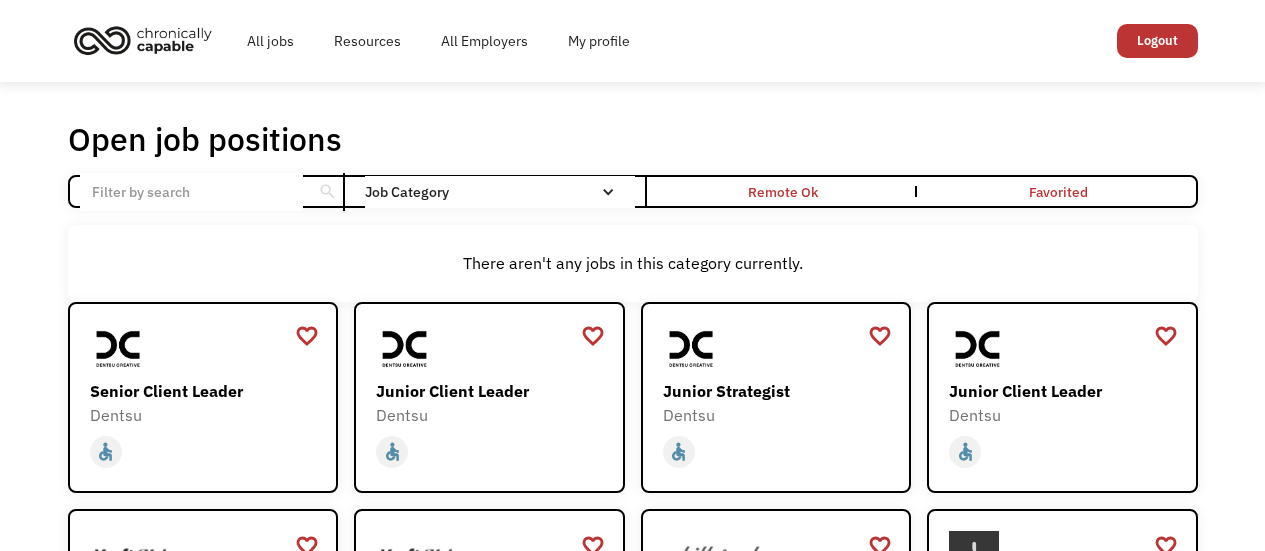 scroll, scrollTop: 0, scrollLeft: 0, axis: both 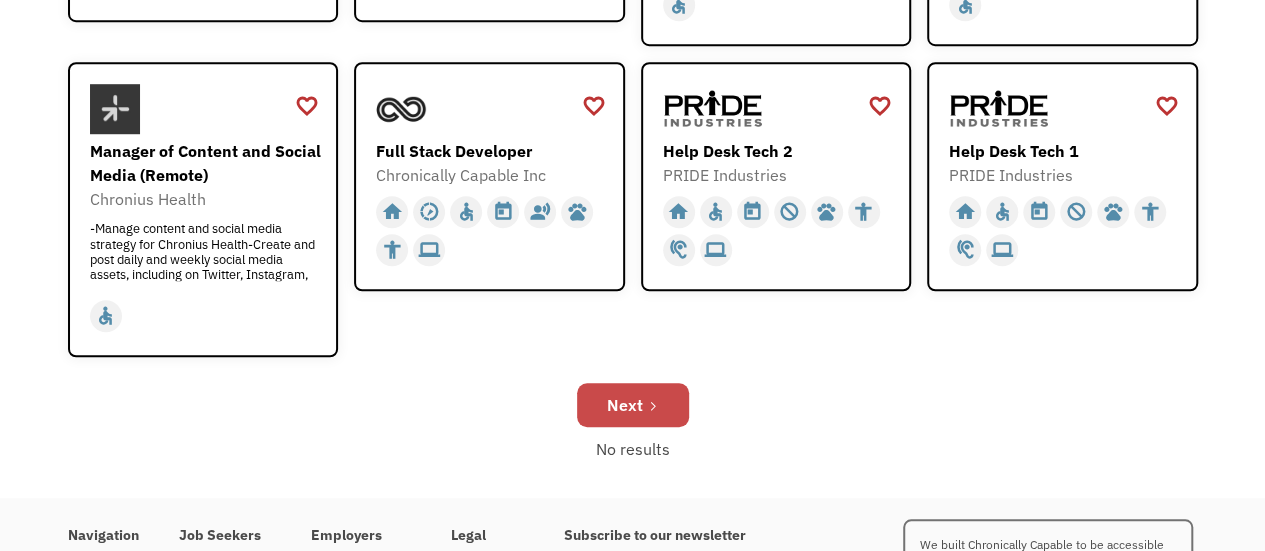 drag, startPoint x: 816, startPoint y: 471, endPoint x: 659, endPoint y: 402, distance: 171.49344 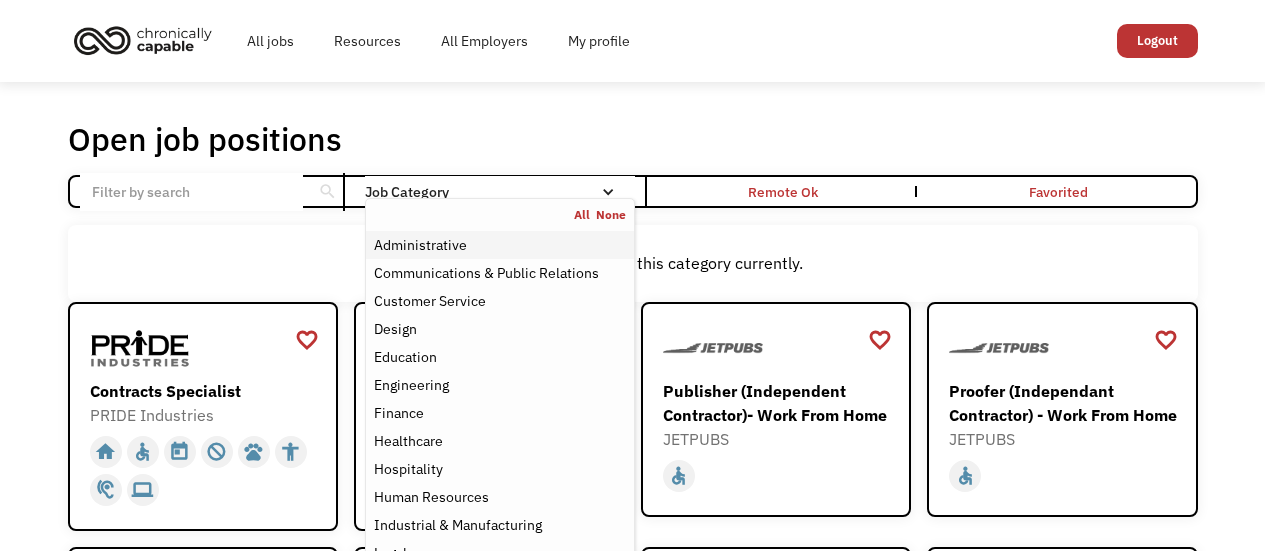 scroll, scrollTop: 0, scrollLeft: 0, axis: both 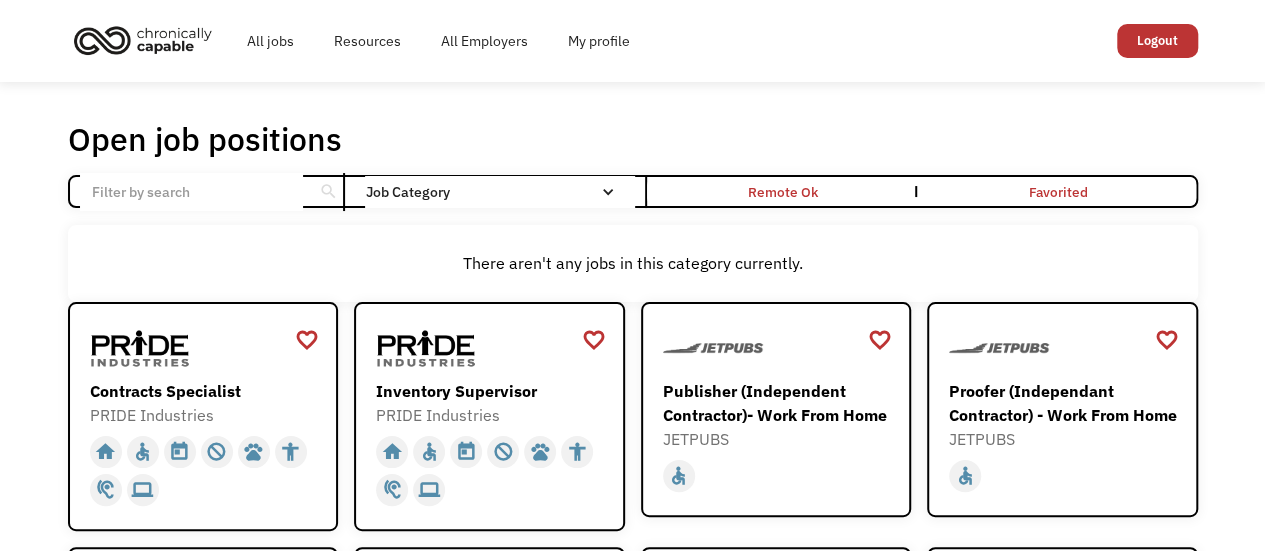 click on "There aren't any jobs in this category currently." at bounding box center [633, 263] 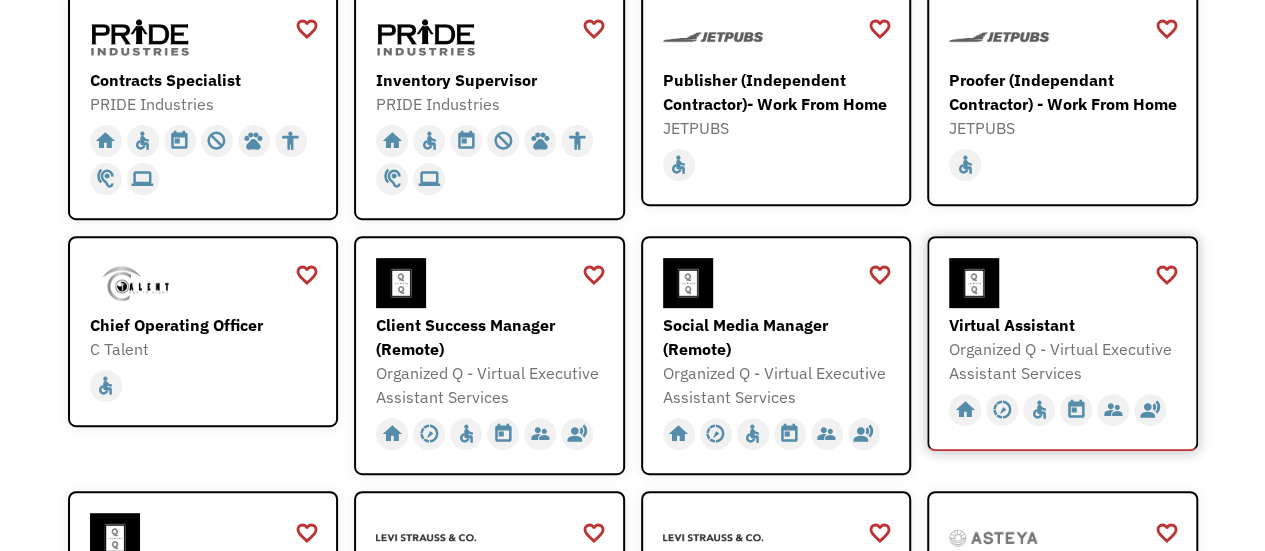 scroll, scrollTop: 349, scrollLeft: 0, axis: vertical 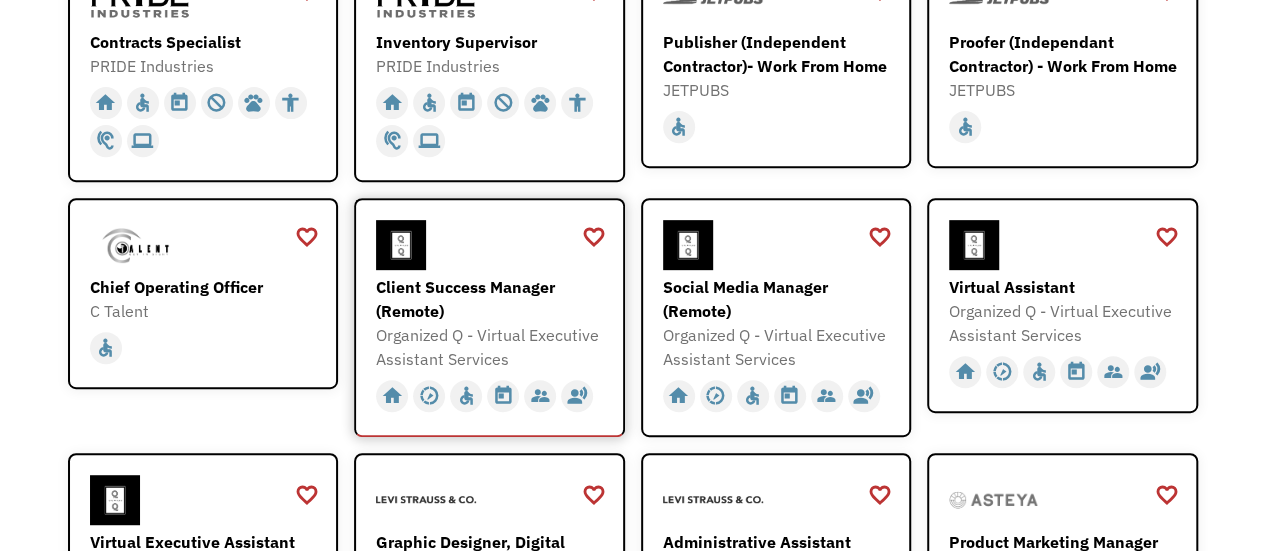 click on "Client Success Manager (Remote) Organized Q - Virtual Executive Assistant Services
https://forms.gle/fDv2ubP8SWWtCoLp8" at bounding box center [492, 296] 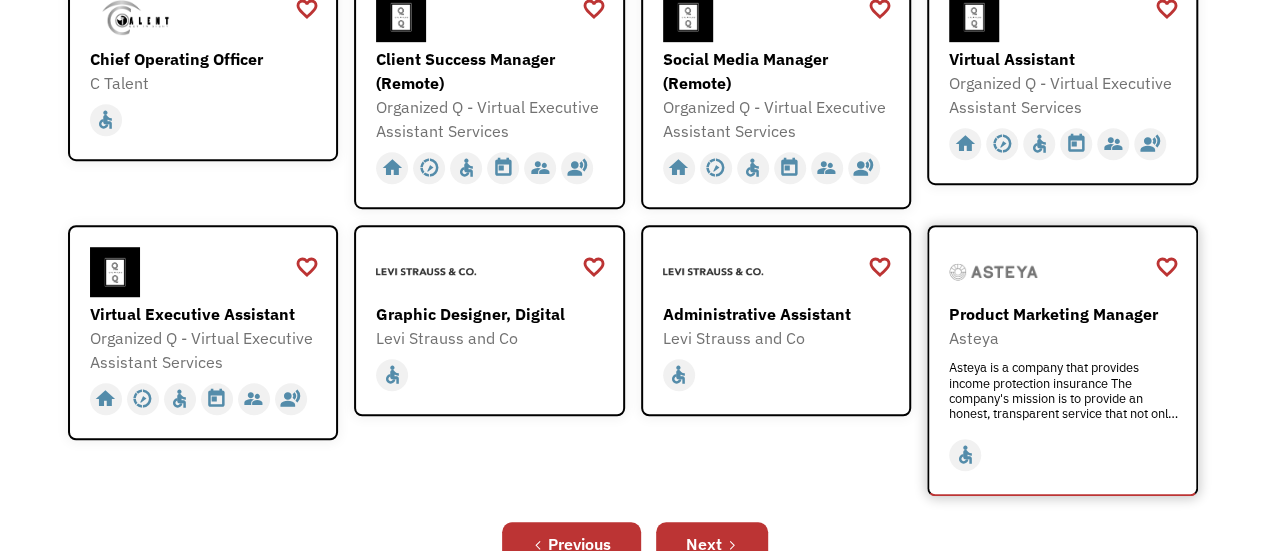scroll, scrollTop: 588, scrollLeft: 0, axis: vertical 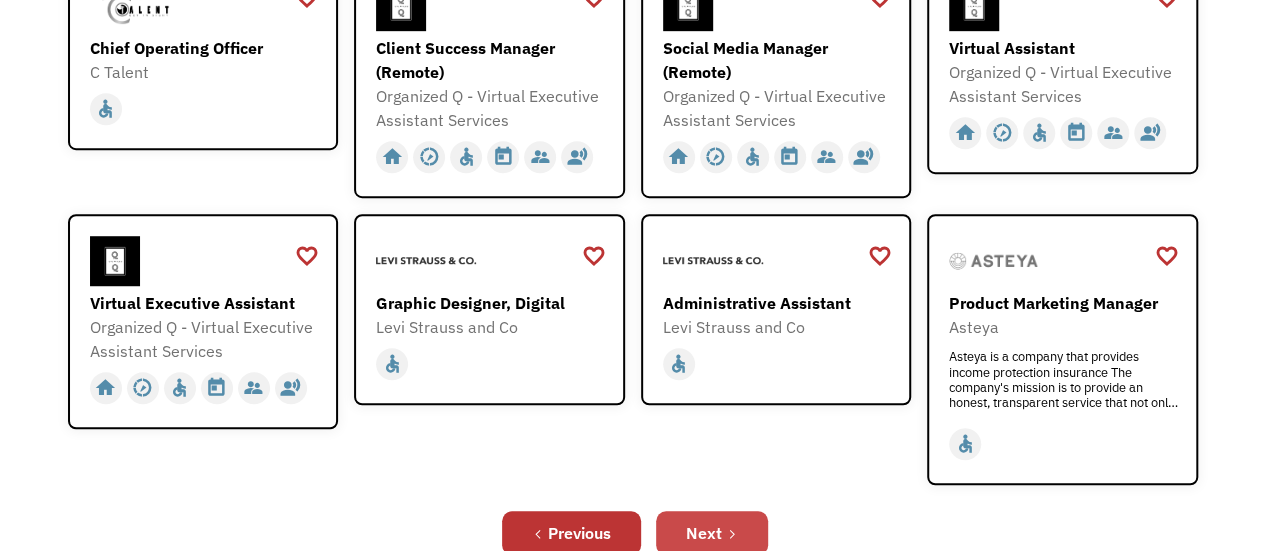 click on "Next" at bounding box center [712, 533] 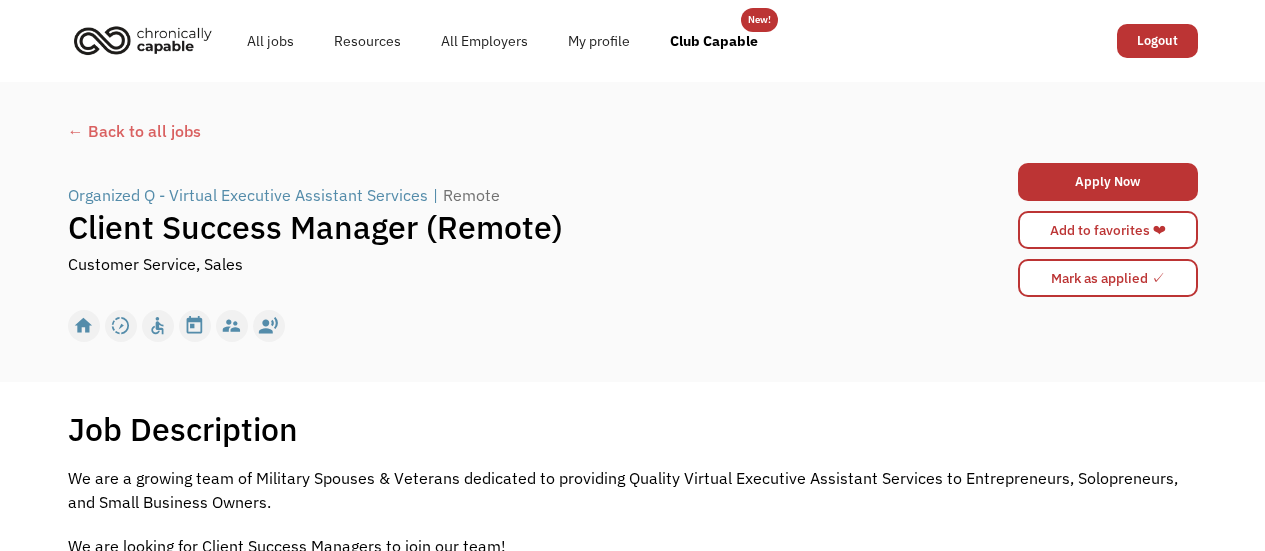 scroll, scrollTop: 0, scrollLeft: 0, axis: both 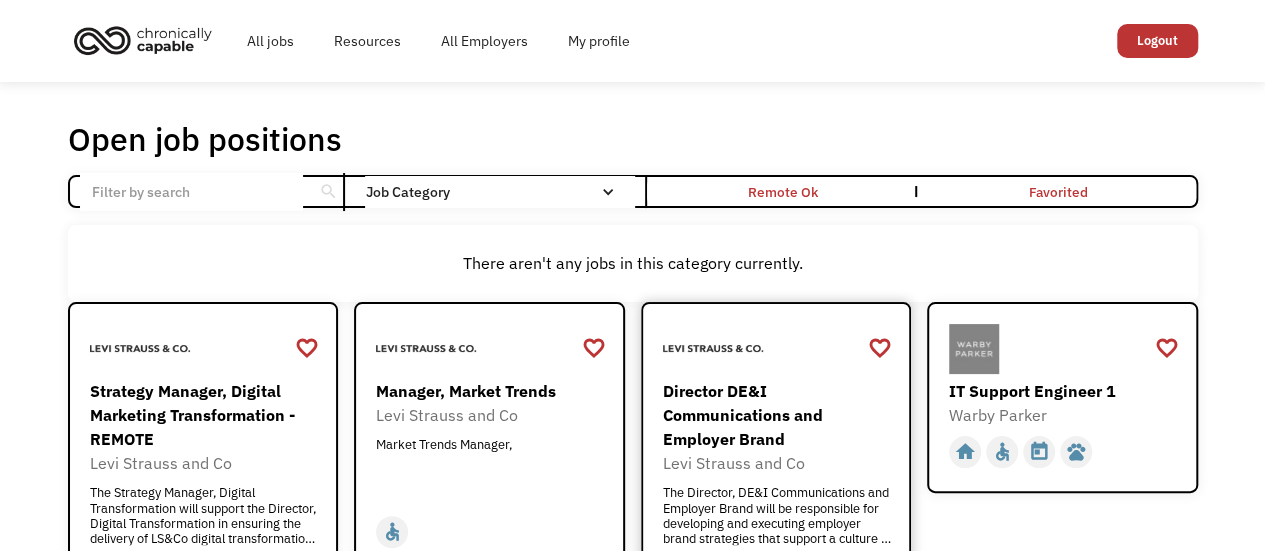 click on "Director DE&I Communications and Employer Brand" at bounding box center (779, 415) 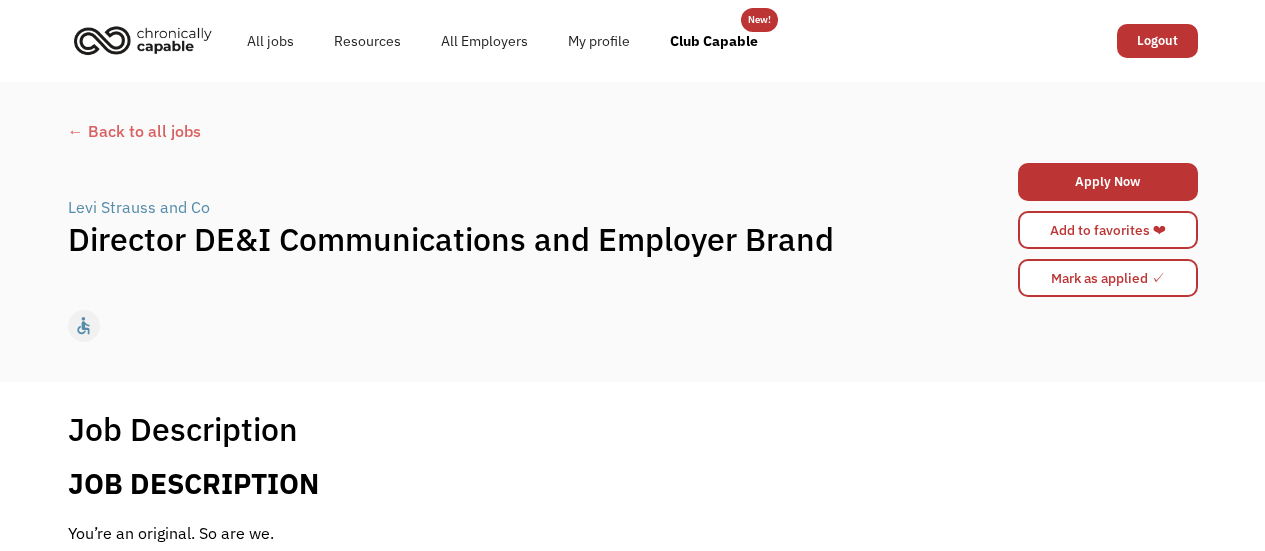 scroll, scrollTop: 0, scrollLeft: 0, axis: both 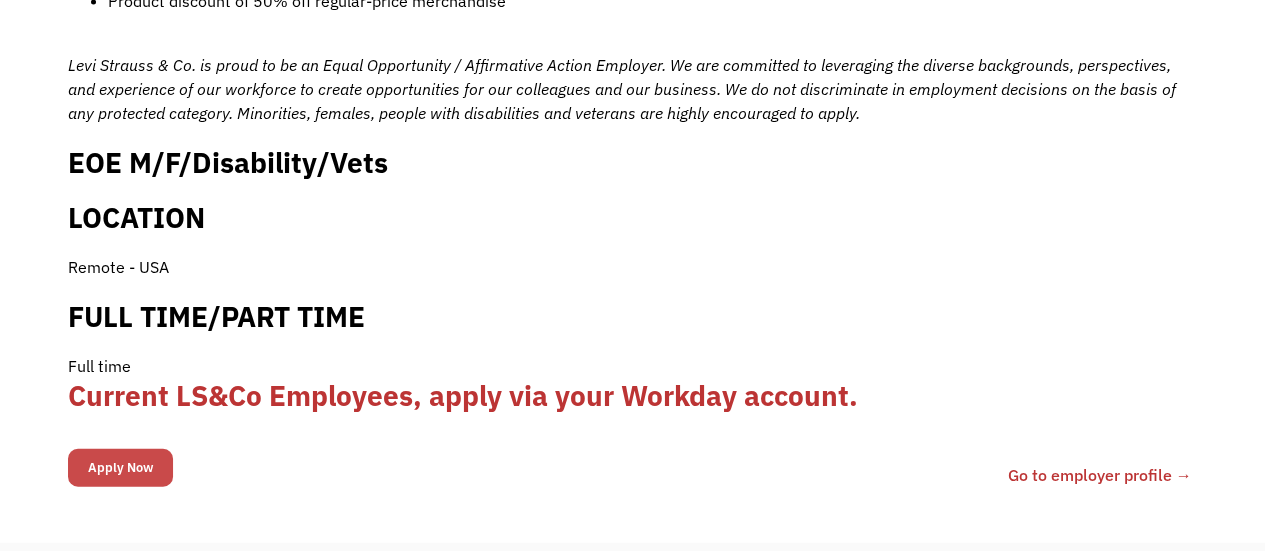 click on "Apply Now" at bounding box center (120, 468) 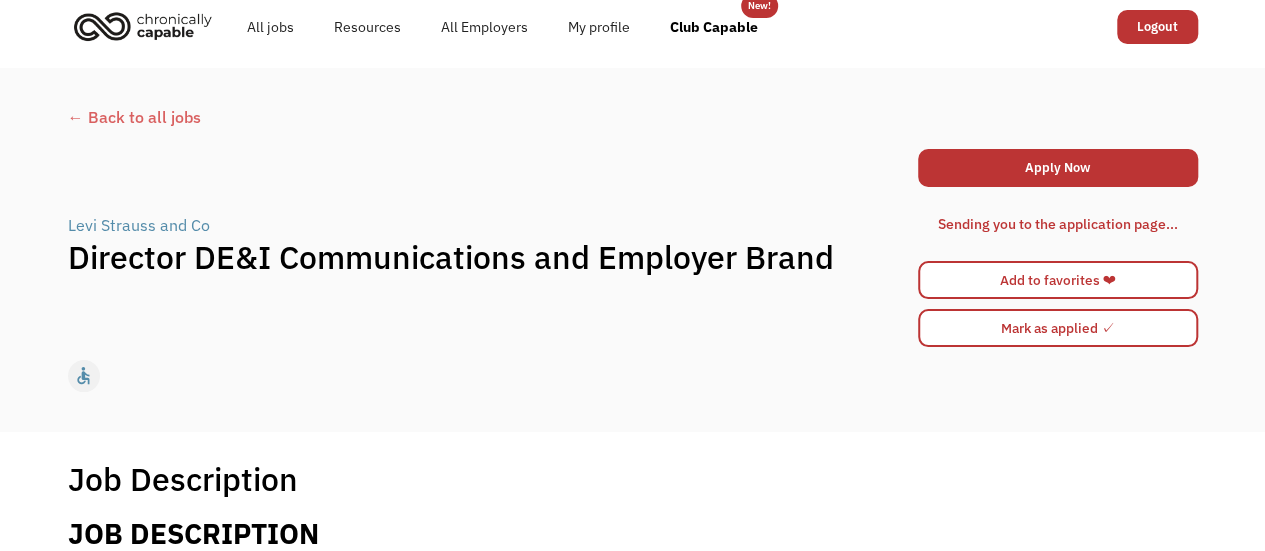 scroll, scrollTop: 0, scrollLeft: 0, axis: both 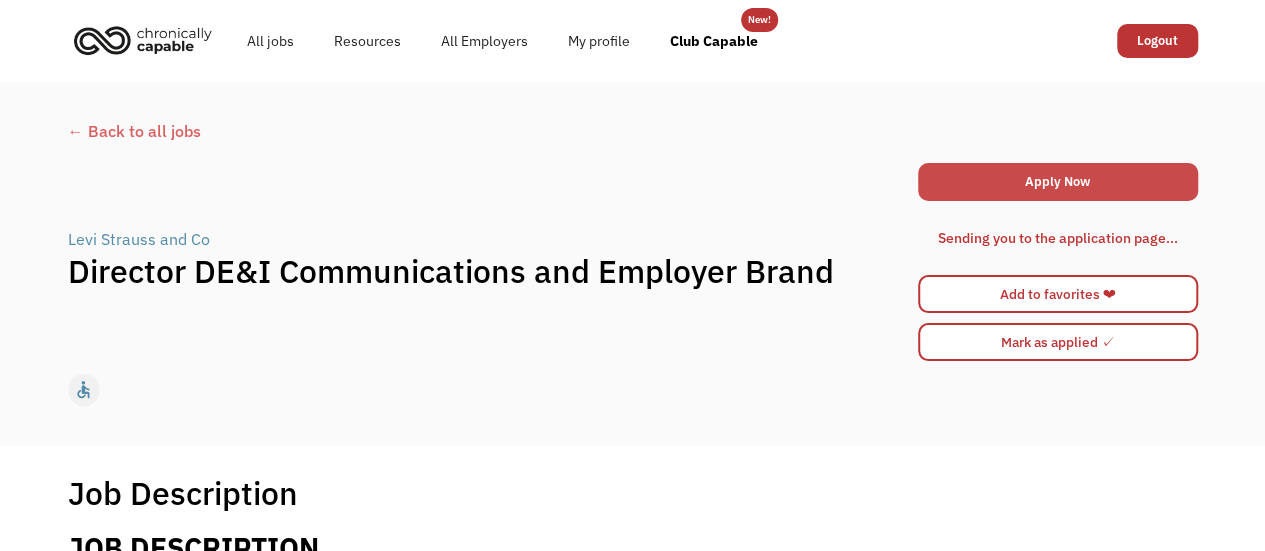 click on "Apply Now" at bounding box center (1058, 182) 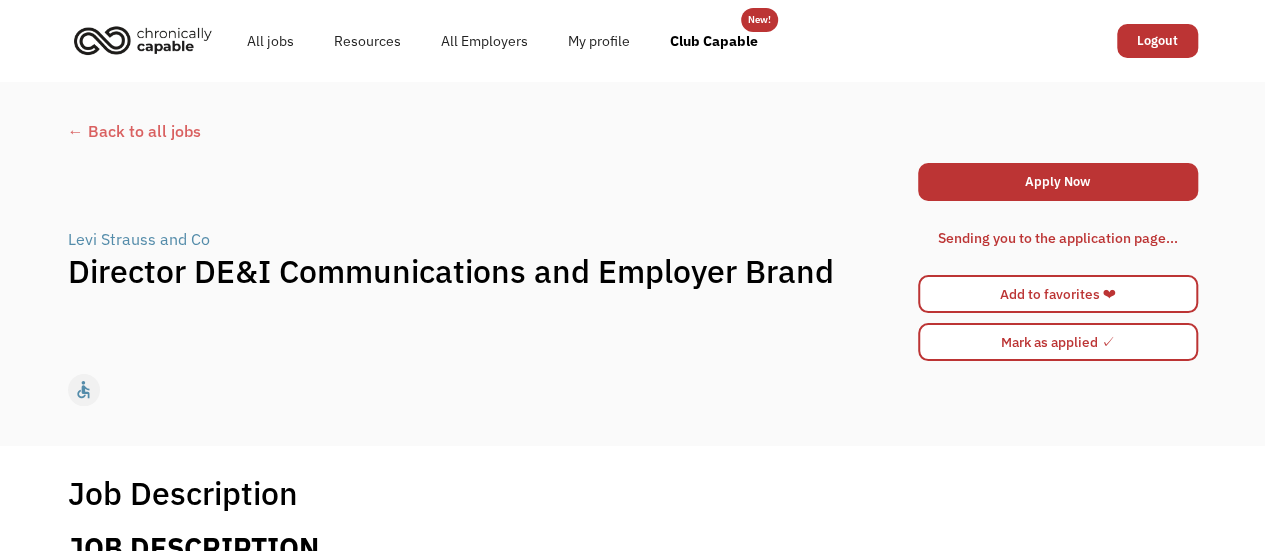 click on "← Back to all jobs" at bounding box center (633, 131) 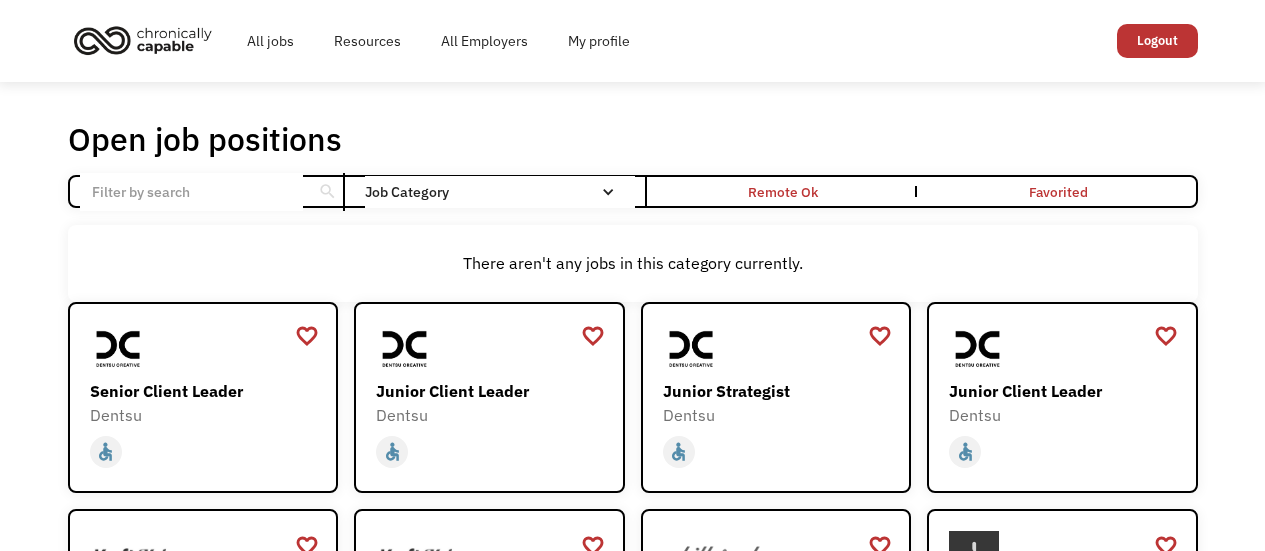 scroll, scrollTop: 0, scrollLeft: 0, axis: both 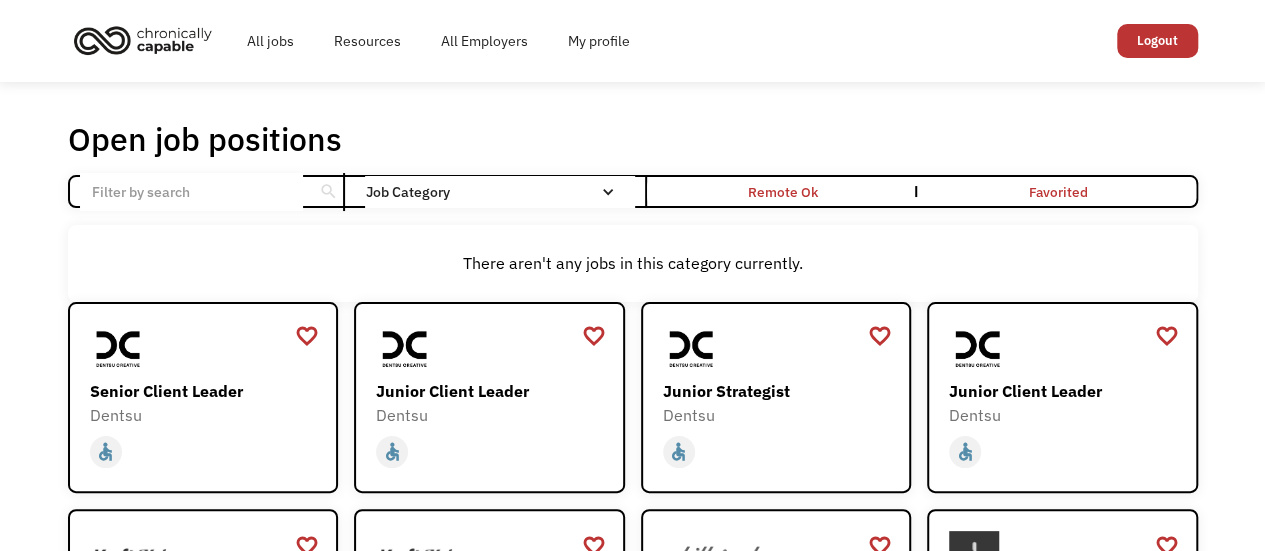 click on "Open job positions You have  X  liked items Search search Filter by category Administration Communications & Public Relations Customer Service Design Education Engineering Finance Healthcare Hospitality Human Resources Industrial & Manufacturing Legal Marketing Operations Sales Science Technology Transportation Other Job Category All None Administrative Communications & Public Relations Customer Service Design Education Engineering Finance Healthcare Hospitality Human Resources Industrial & Manufacturing Legal Marketing Non-profit/Philanthropy Operations Other Sales Science Technology Transportation Filter by type Full-time Part-time Remote Ok Favorited Favorited Thank you! Your submission has been received! Oops! Something went wrong while submitting the form. Non-profit/Philanthropy Other Transportation Technology Science Sales Operations Marketing Legal Industrial & Manufacturing Human Resources Hospitality Healthcare Finance Engineering Education Design Customer Service Communications & Public Relations" at bounding box center [633, 629] 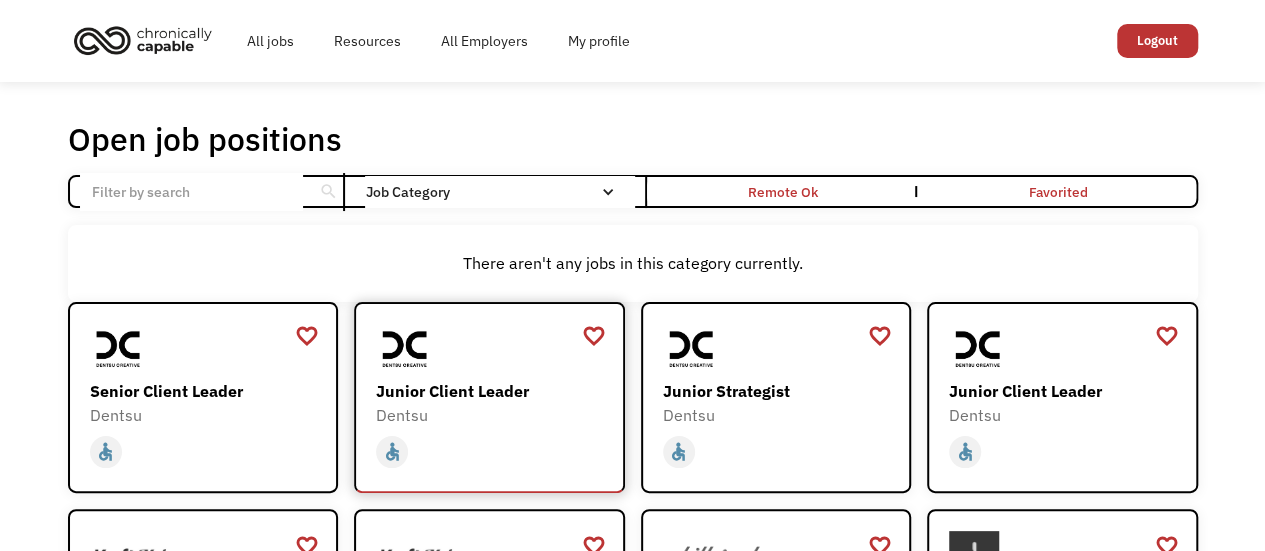 click on "Junior Client Leader" at bounding box center (492, 391) 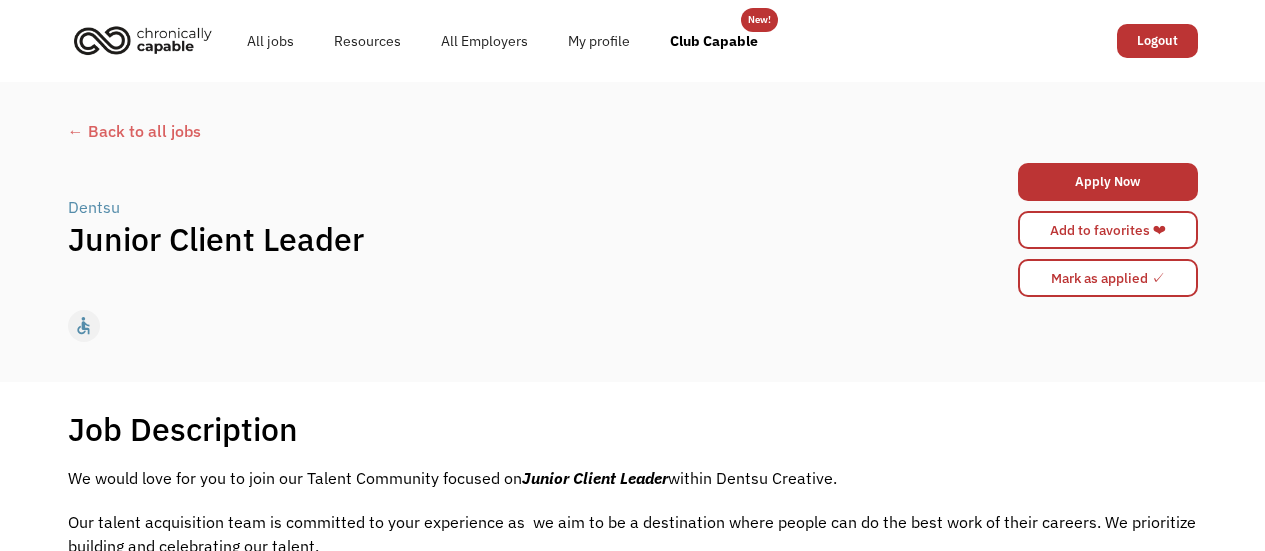 scroll, scrollTop: 0, scrollLeft: 0, axis: both 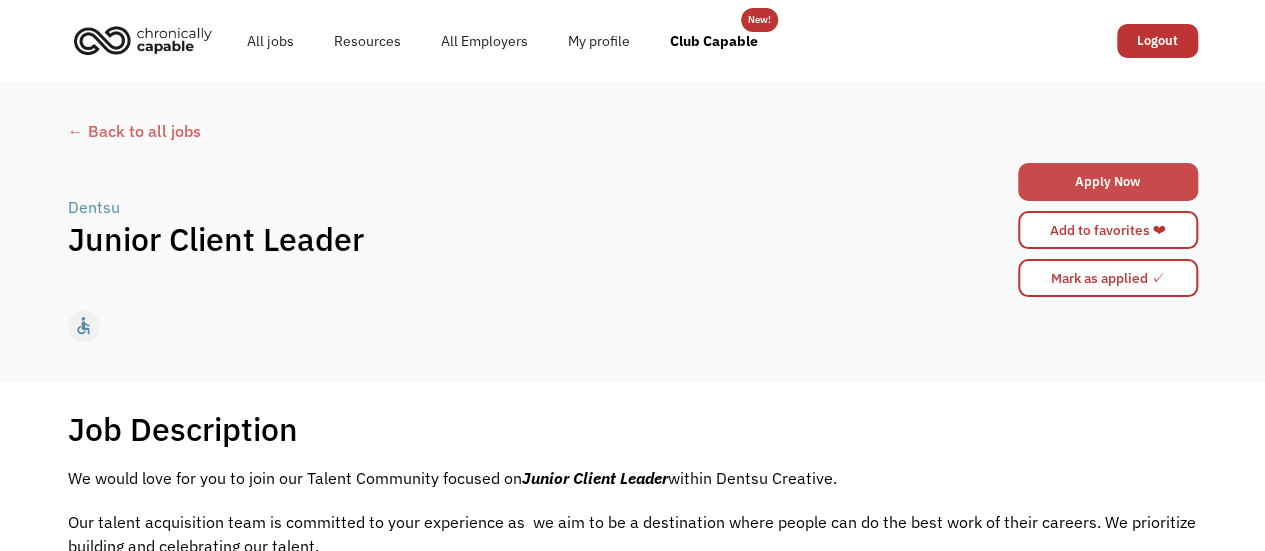 click on "Apply Now" at bounding box center (1108, 182) 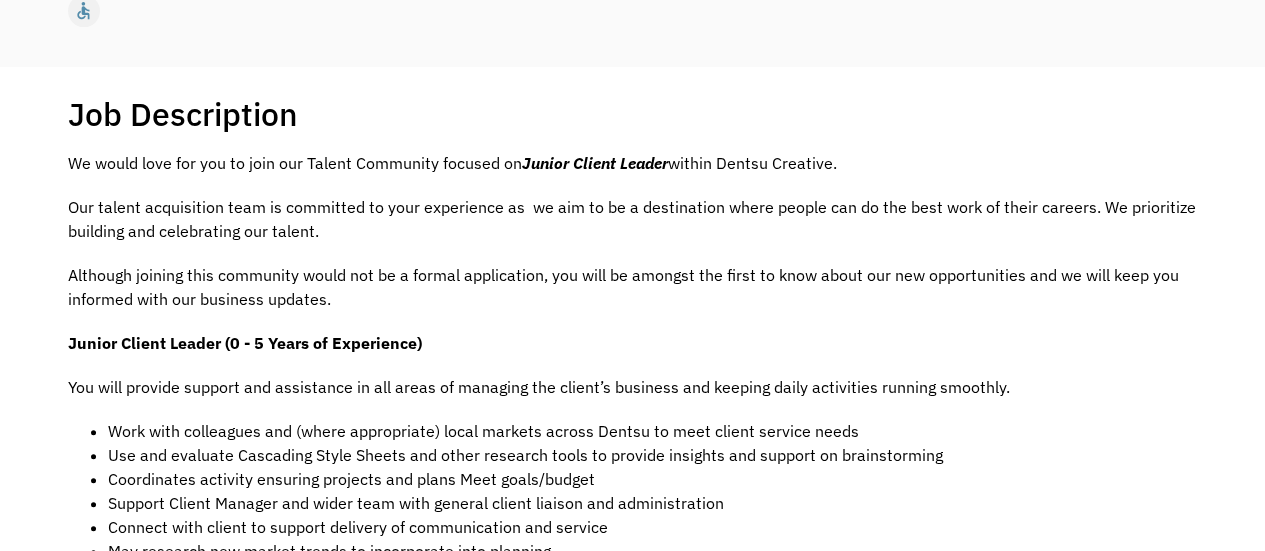 scroll, scrollTop: 316, scrollLeft: 0, axis: vertical 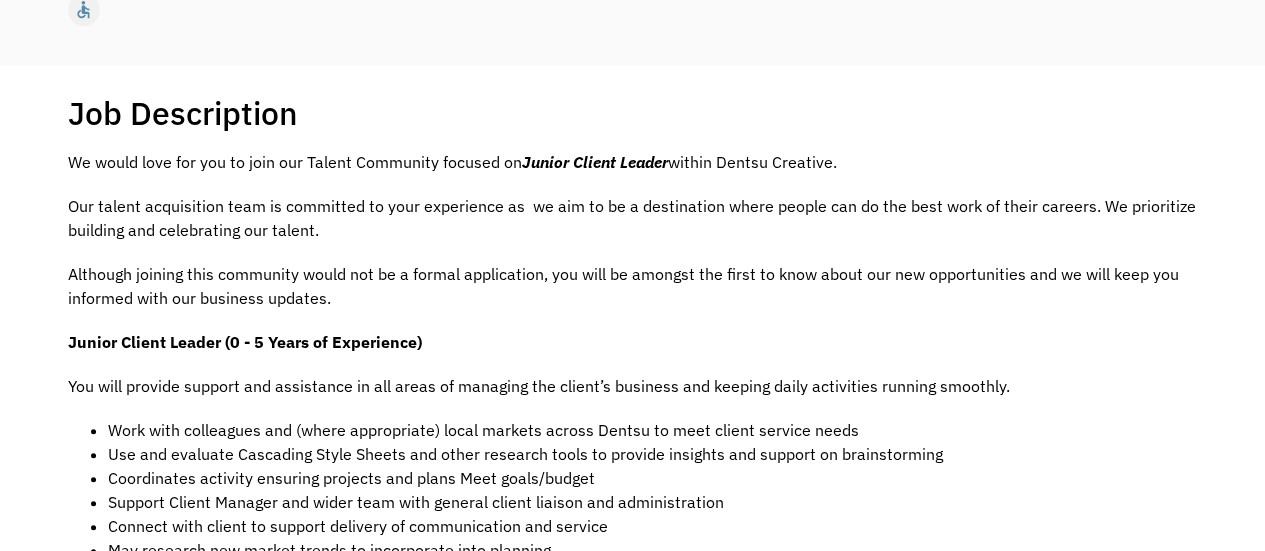 click on "Although joining this community would not be a formal application, you will be amongst the first to know about our new opportunities and we will keep you informed with our business updates." at bounding box center (633, 286) 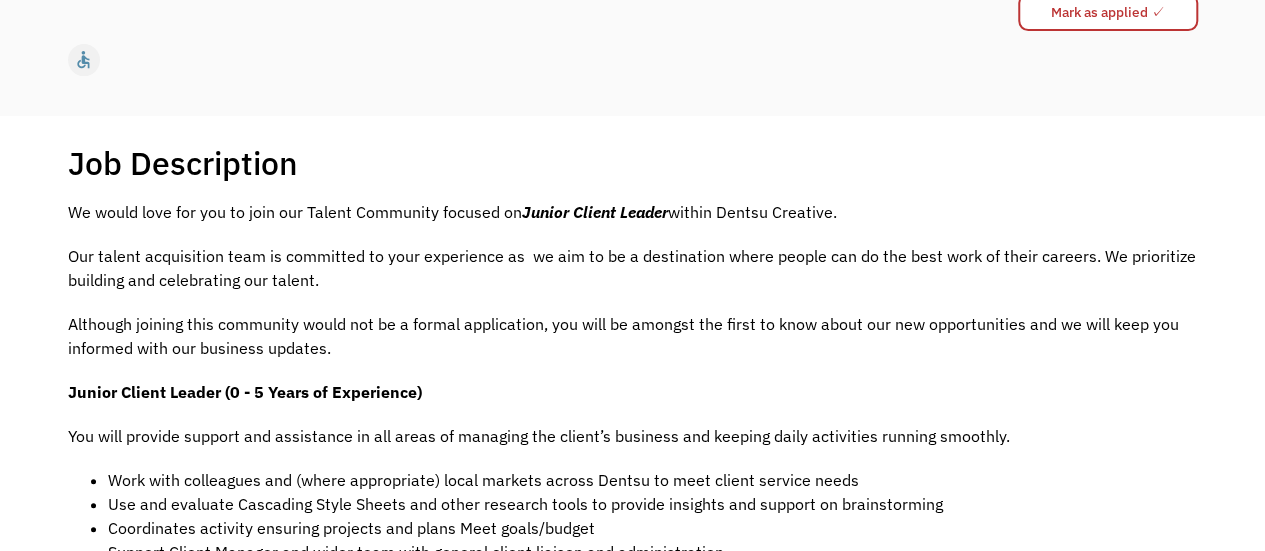 scroll, scrollTop: 0, scrollLeft: 0, axis: both 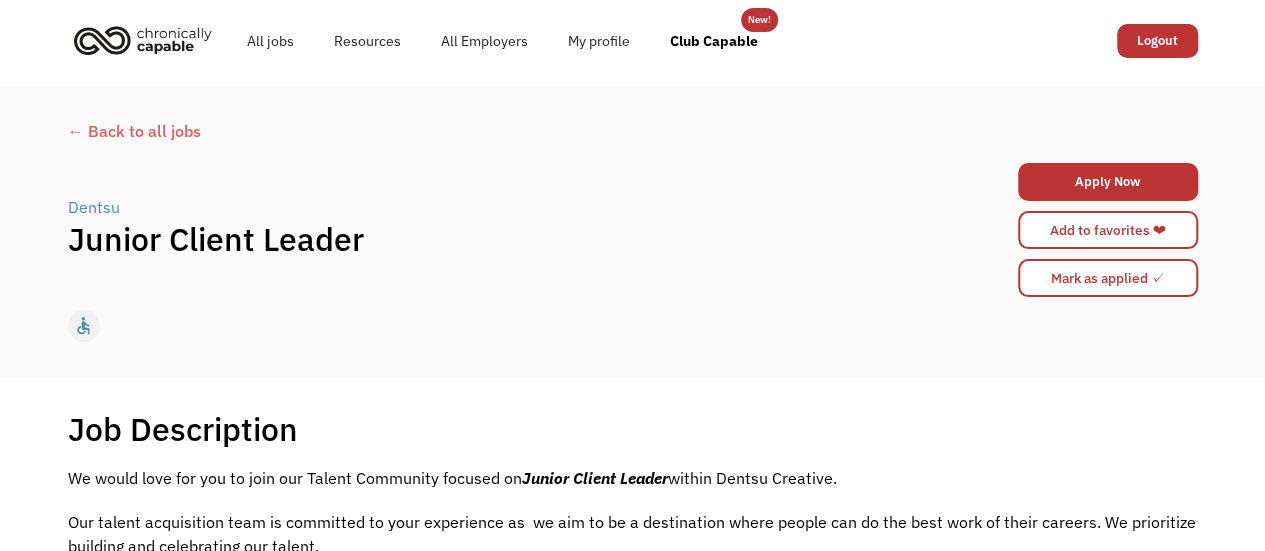 click on "← Back to all jobs" at bounding box center [633, 131] 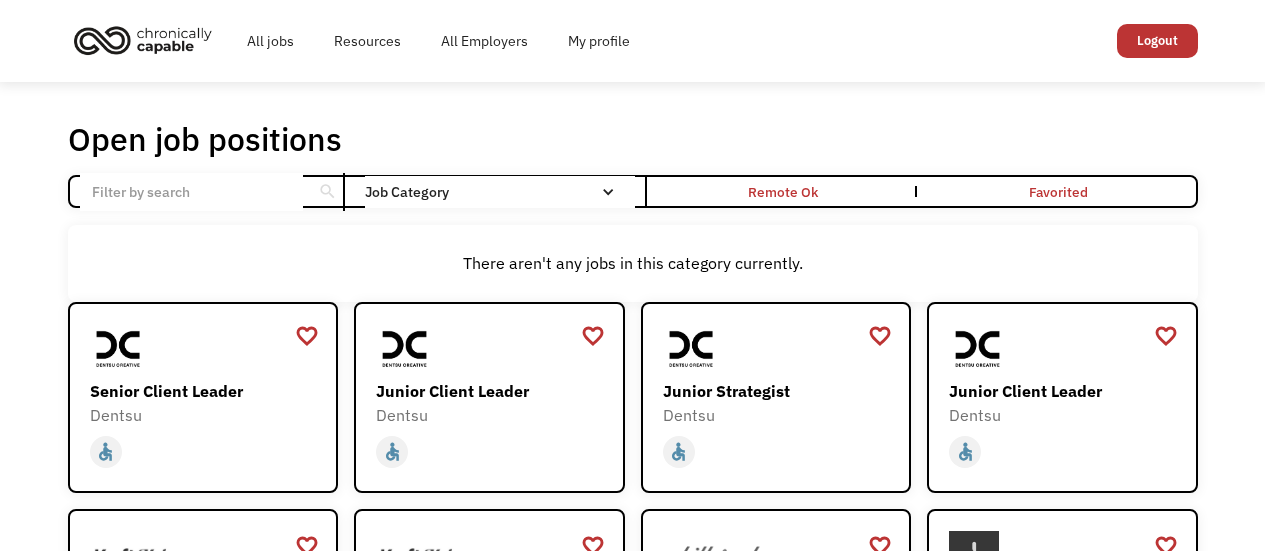 scroll, scrollTop: 0, scrollLeft: 0, axis: both 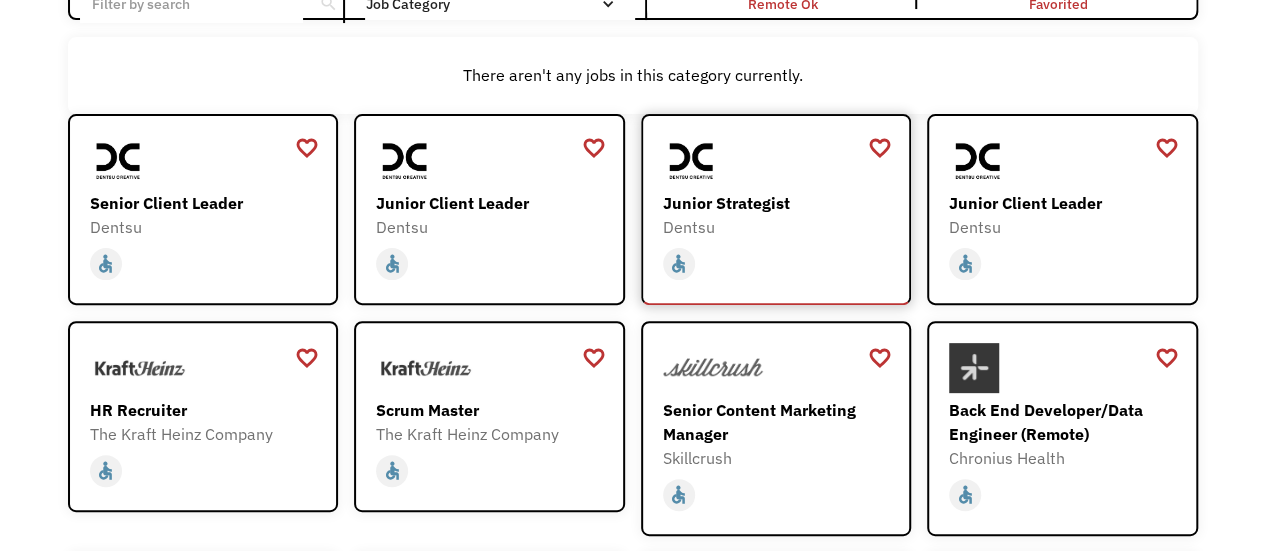 click on "Junior Strategist" at bounding box center [779, 203] 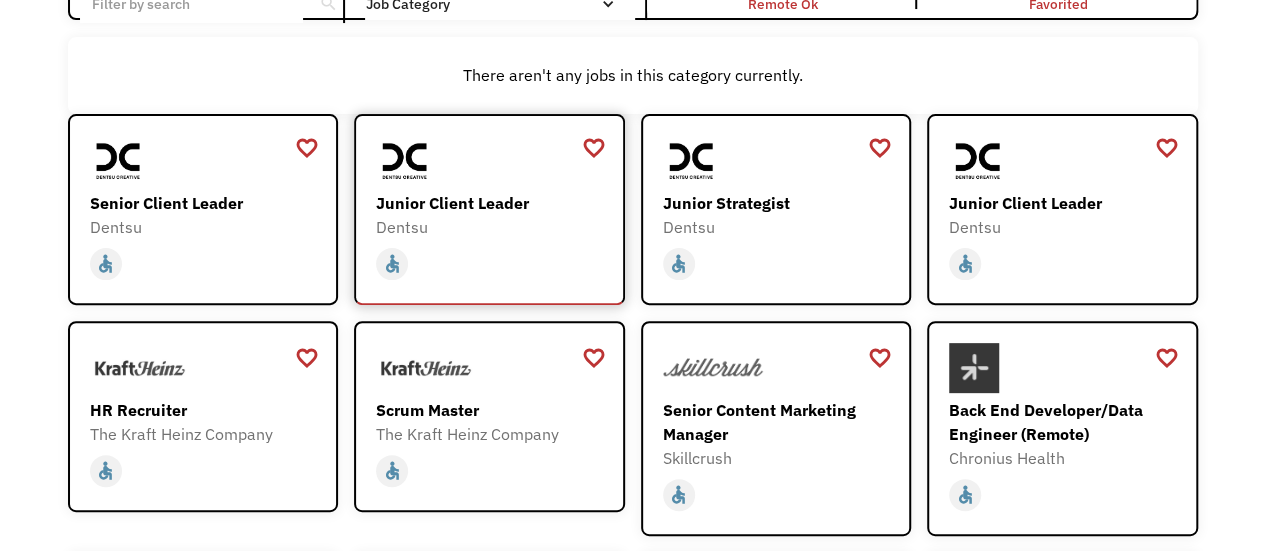 click on "Junior Client Leader" at bounding box center (492, 203) 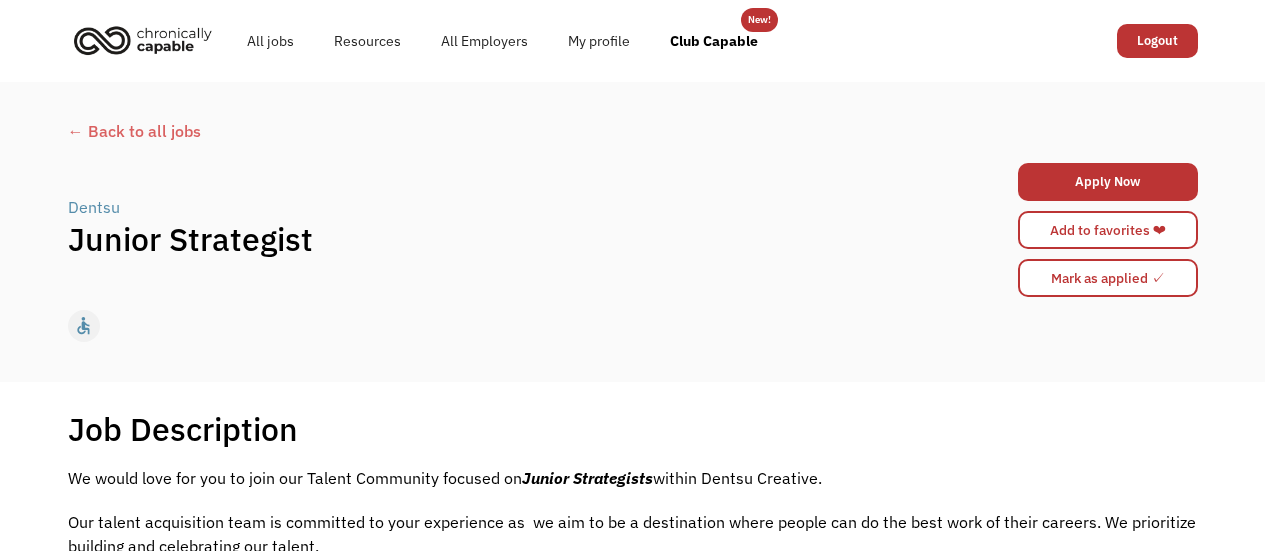 scroll, scrollTop: 0, scrollLeft: 0, axis: both 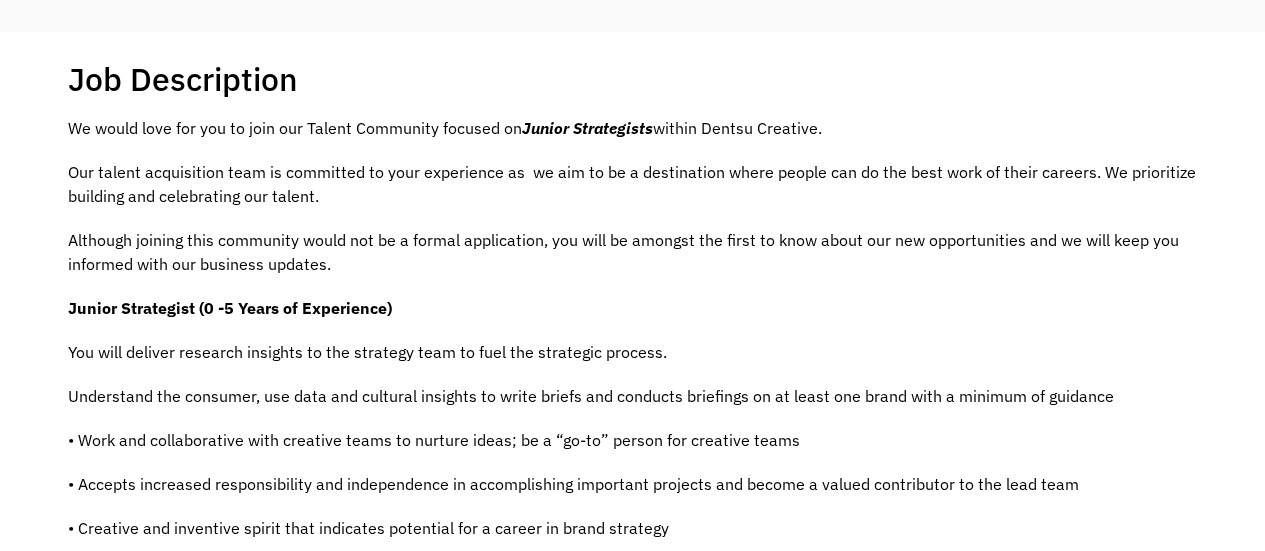 click on "Although joining this community would not be a formal application, you will be amongst the first to know about our new opportunities and we will keep you informed with our business updates." at bounding box center (633, 252) 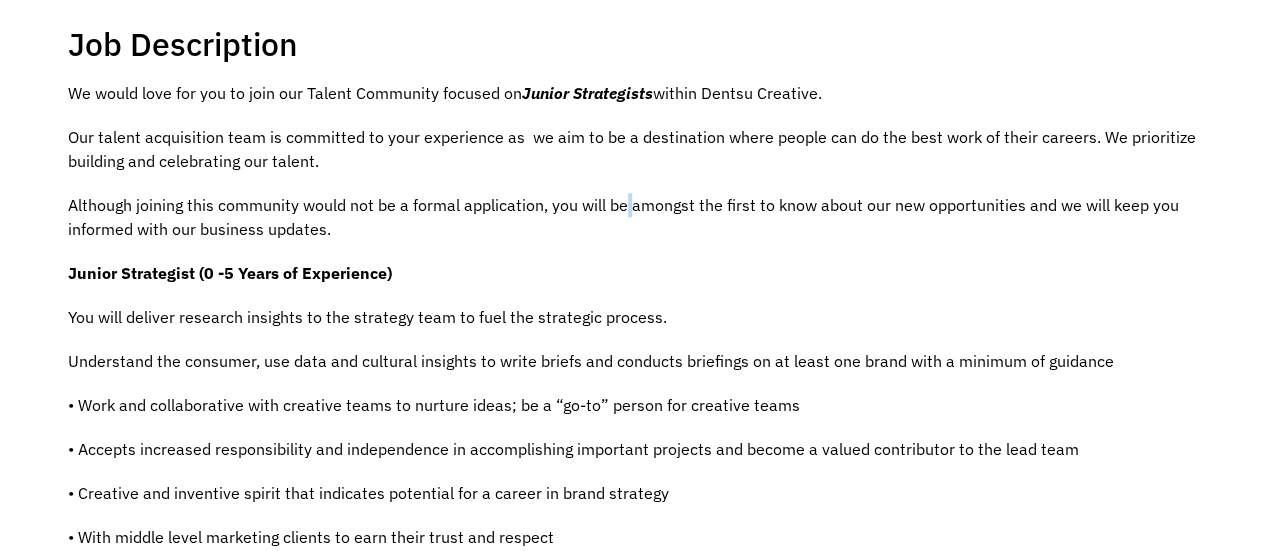 scroll, scrollTop: 386, scrollLeft: 0, axis: vertical 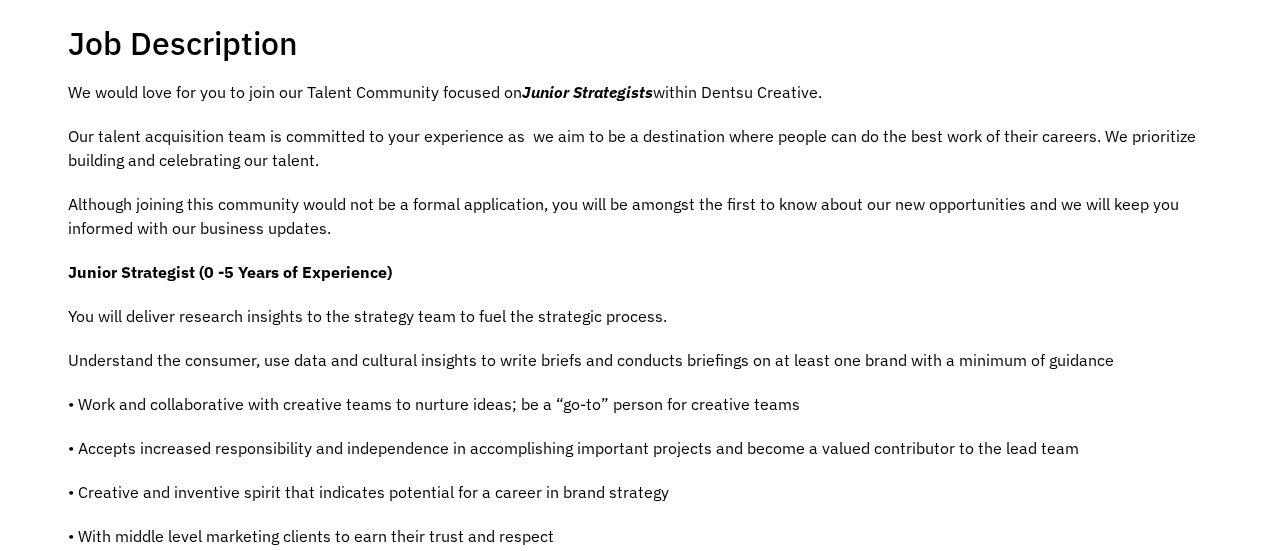 click on "We would love for you to join our Talent Community focused on  Junior Strategists  within Dentsu Creative. Our talent acquisition team is committed to your experience as  we aim to be a destination where people can do the best work of their careers. We prioritize building and celebrating our talent. Although joining this community would not be a formal application, you will be amongst the first to know about our new opportunities and we will keep you informed with our business updates.  Junior Strategist (0 -5 Years of Experience) You will deliver research insights to the strategy team to fuel the strategic process. Understand the consumer, use data and cultural insights to write briefs and conducts briefings on at least one brand with a minimum of guidance • Work and collaborative with creative teams to nurture ideas; be a “go-to” person for creative teams • Accepts increased responsibility and independence in accomplishing important projects and become a valued contributor to the lead team" at bounding box center (633, 414) 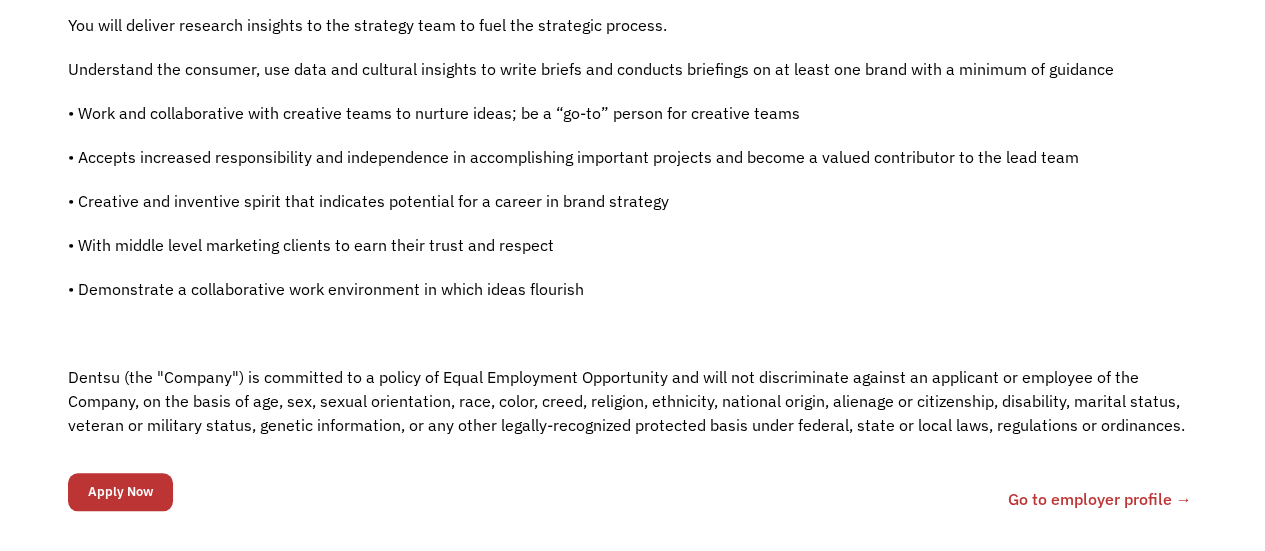 scroll, scrollTop: 678, scrollLeft: 0, axis: vertical 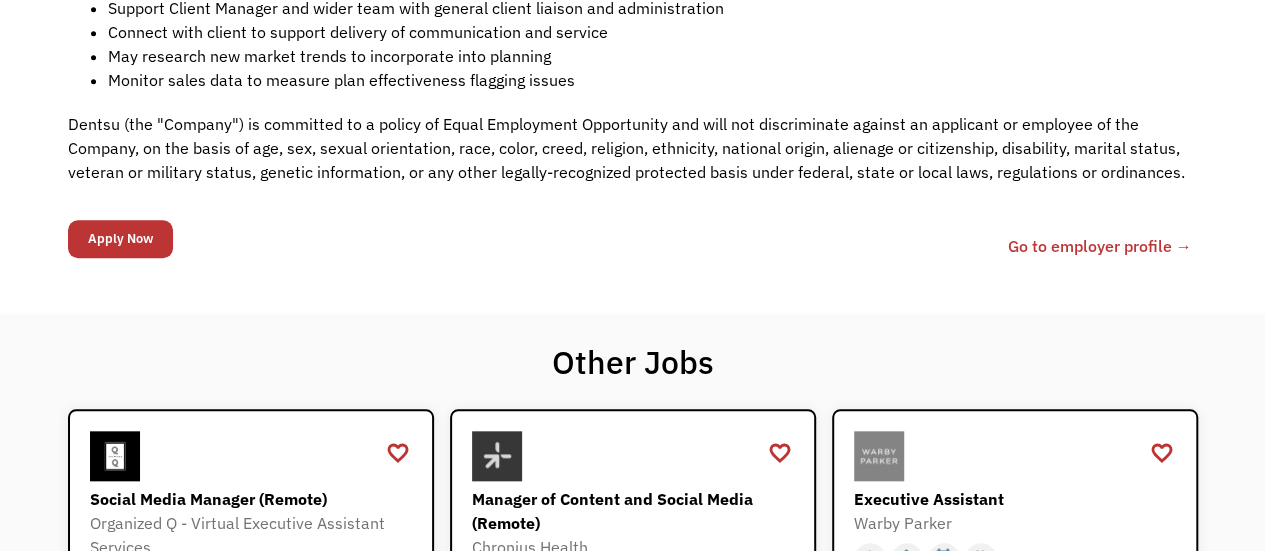 click on "688bafd66c4d7e06164c8b82 [EMAIL] [FIRST] [LAST] https://webflow.com/files/5bad090c54fd3cec09571c85/formUploads/038301f8-b861-401c-9748-97432d77a2c1.pdf Bilingual (Spanish), Communication, Problem Solving, Creativity junior-client-leader-2
Junior Client Leader
https://join.smartrecruiters.com/dentsu/acf99a1e-1981-4001-9d28-b13e8c13c3cb-junior-client-leader?trid=f9f23e7a-cfff-454b-89dd-0c8b1ed7c2dc
63bec1c0e4a5ad69b7ee7974
Dentsu
61b248f72742b5e7011b4ea9
624
688bafd66c4d7e06164c8b82
webflowid 1-Click Apply You applied!  🎉 Oops! Something went wrong while submitting the form. 688bafd66c4d7e06164c8b82 [EMAIL] [FIRST] [LAST] junior-client-leader-2
Junior Client Leader
https://join.smartrecruiters.com/dentsu/acf99a1e-1981-4001-9d28-b13e8c13c3cb-junior-client-leader?trid=f9f23e7a-cfff-454b-89dd-0c8b1ed7c2dc
63bec1c0e4a5ad69b7ee7974
Dentsu
61b248f72742b5e7011b4ea9
624
688bafd66c4d7e06164c8b82
webflowid Apply Now Apply now" at bounding box center [630, 246] 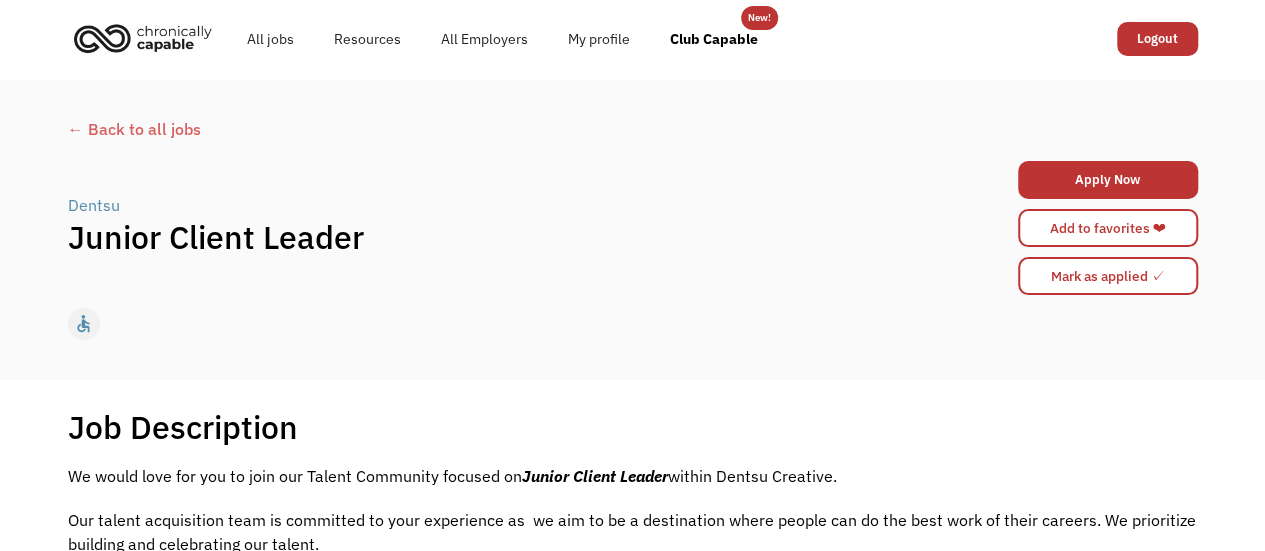 scroll, scrollTop: 0, scrollLeft: 0, axis: both 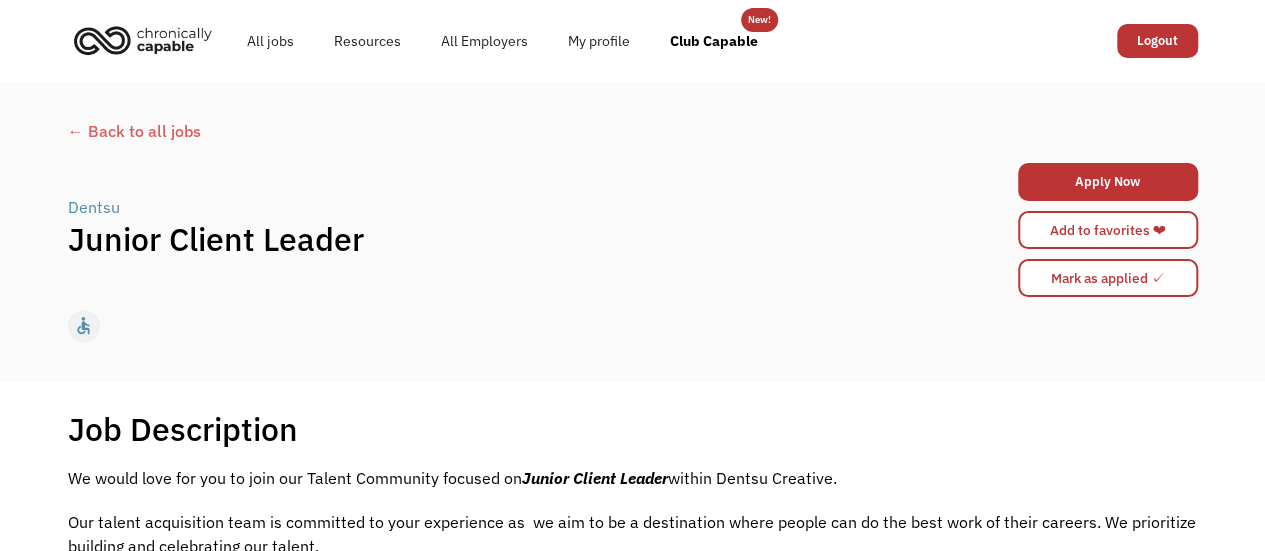 click on "← Back to all jobs" at bounding box center [633, 131] 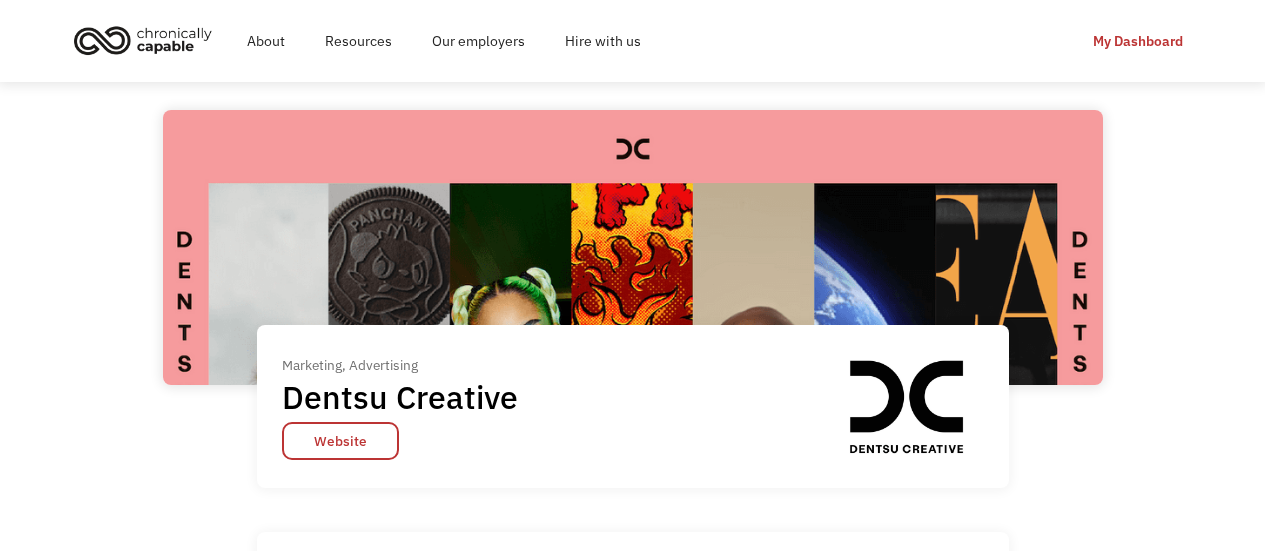 scroll, scrollTop: 0, scrollLeft: 0, axis: both 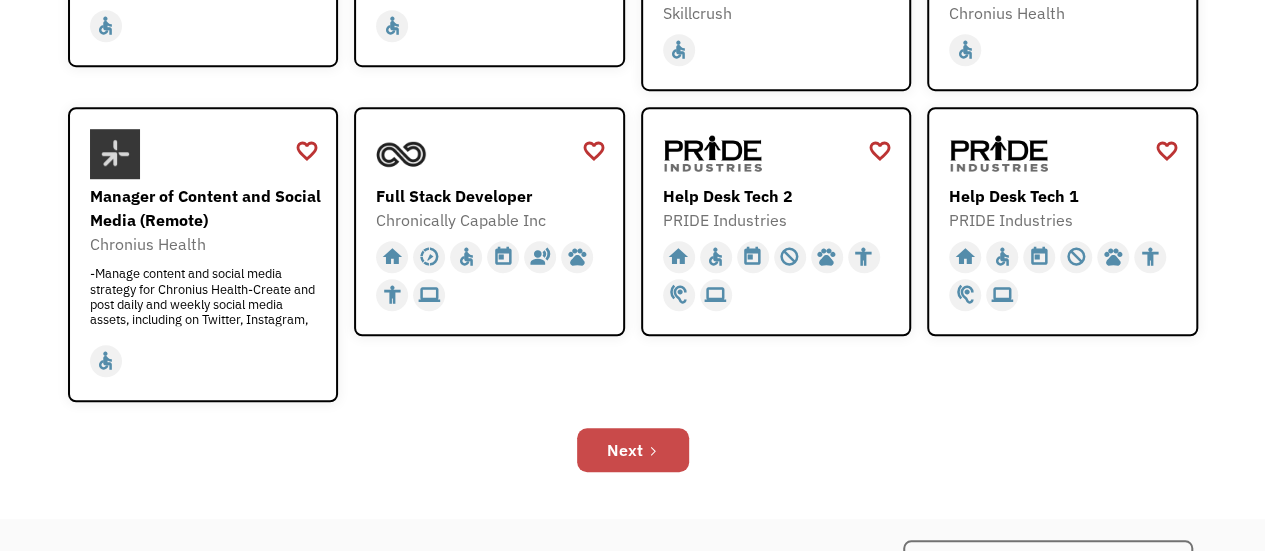 click on "Next" at bounding box center [633, 450] 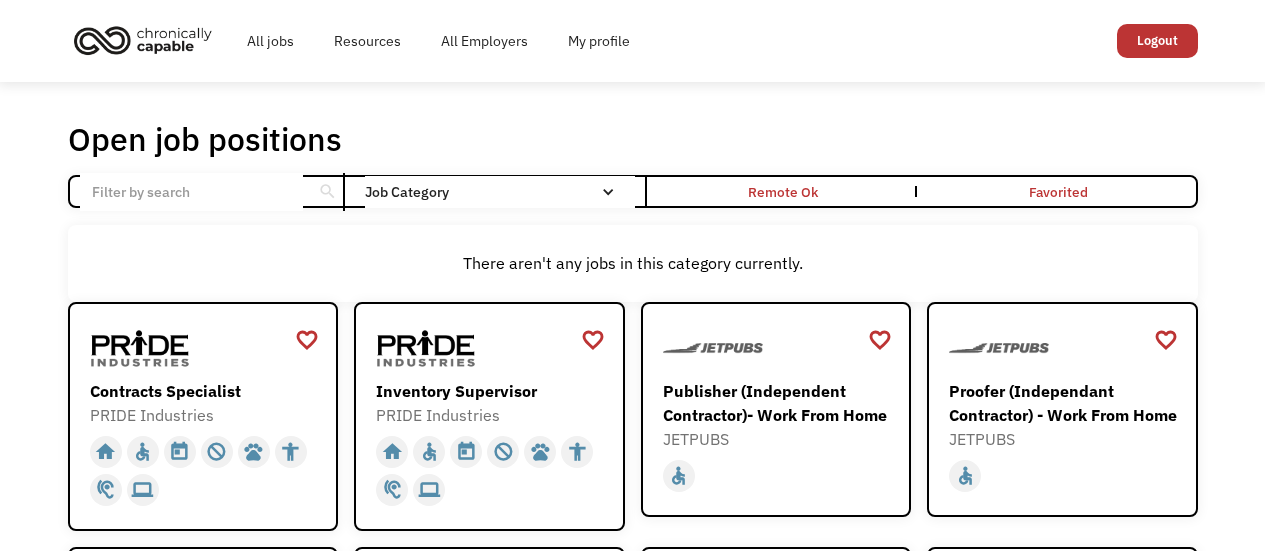 scroll, scrollTop: 0, scrollLeft: 0, axis: both 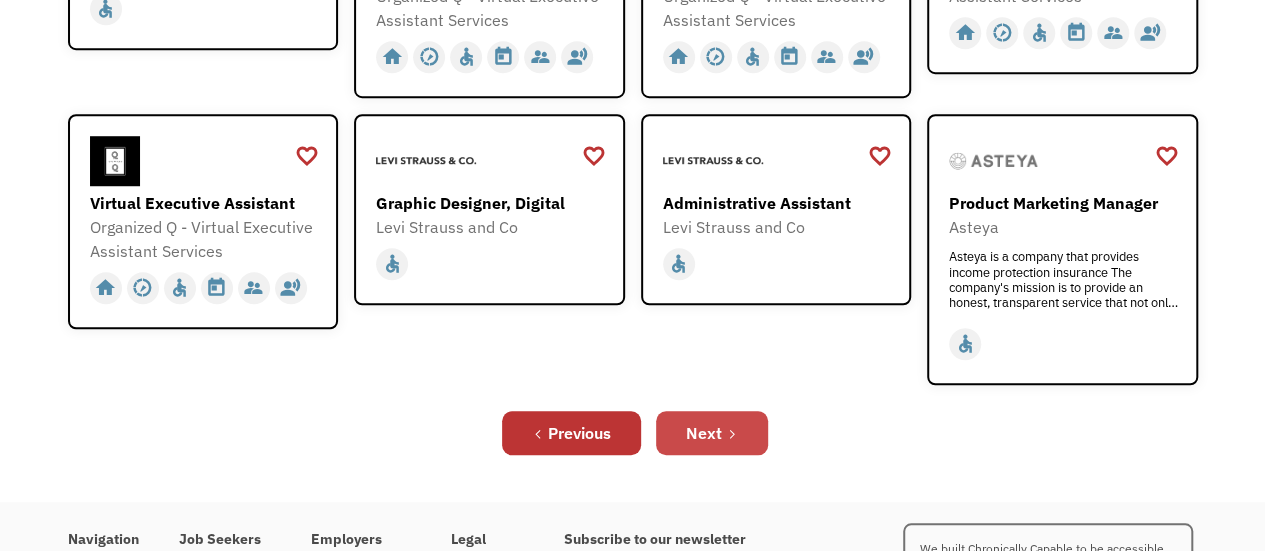 click on "Next" at bounding box center (704, 433) 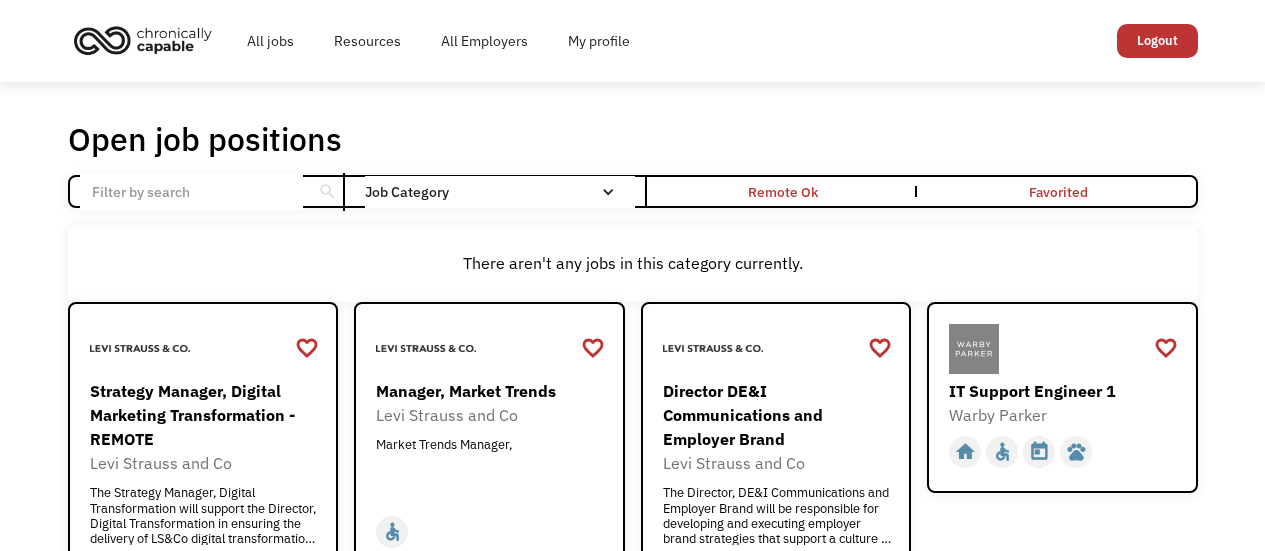 scroll, scrollTop: 0, scrollLeft: 0, axis: both 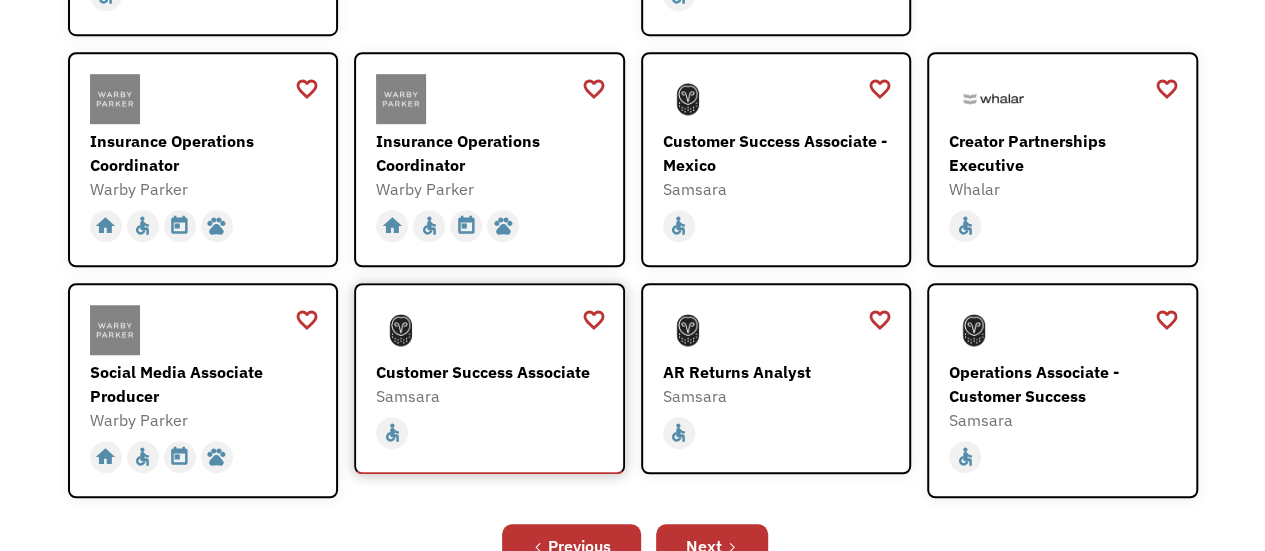 click on "Customer Success Associate" at bounding box center (492, 372) 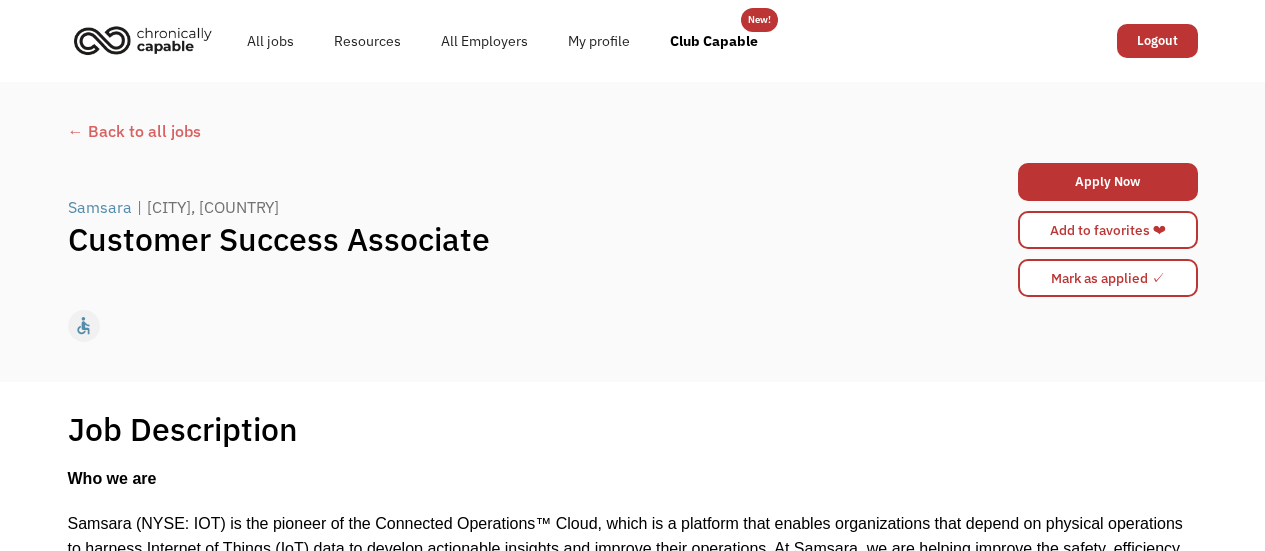 scroll, scrollTop: 0, scrollLeft: 0, axis: both 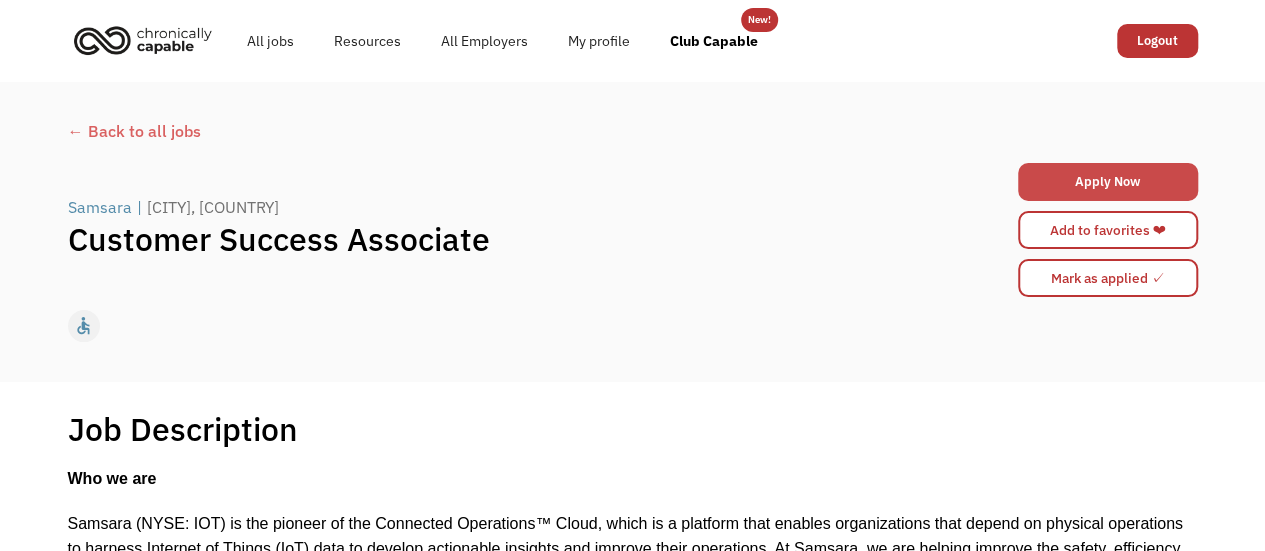 click on "Apply Now" at bounding box center [1108, 182] 